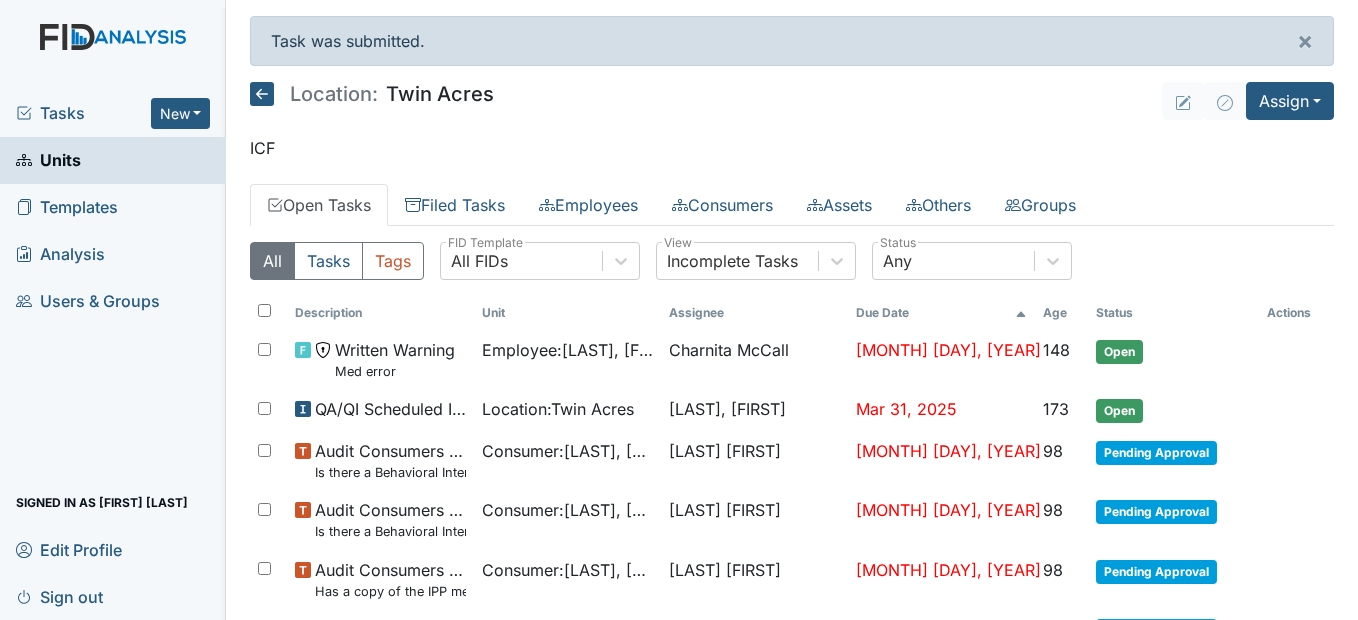 scroll, scrollTop: 0, scrollLeft: 0, axis: both 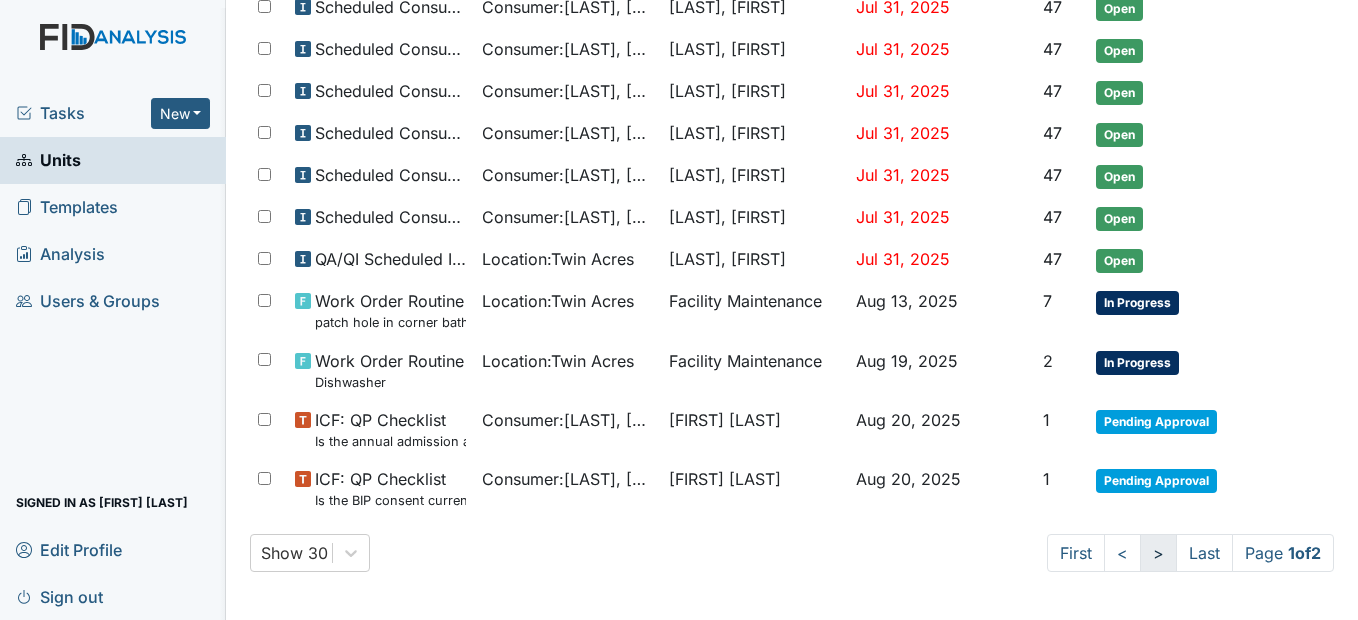 click on ">" at bounding box center [1158, 553] 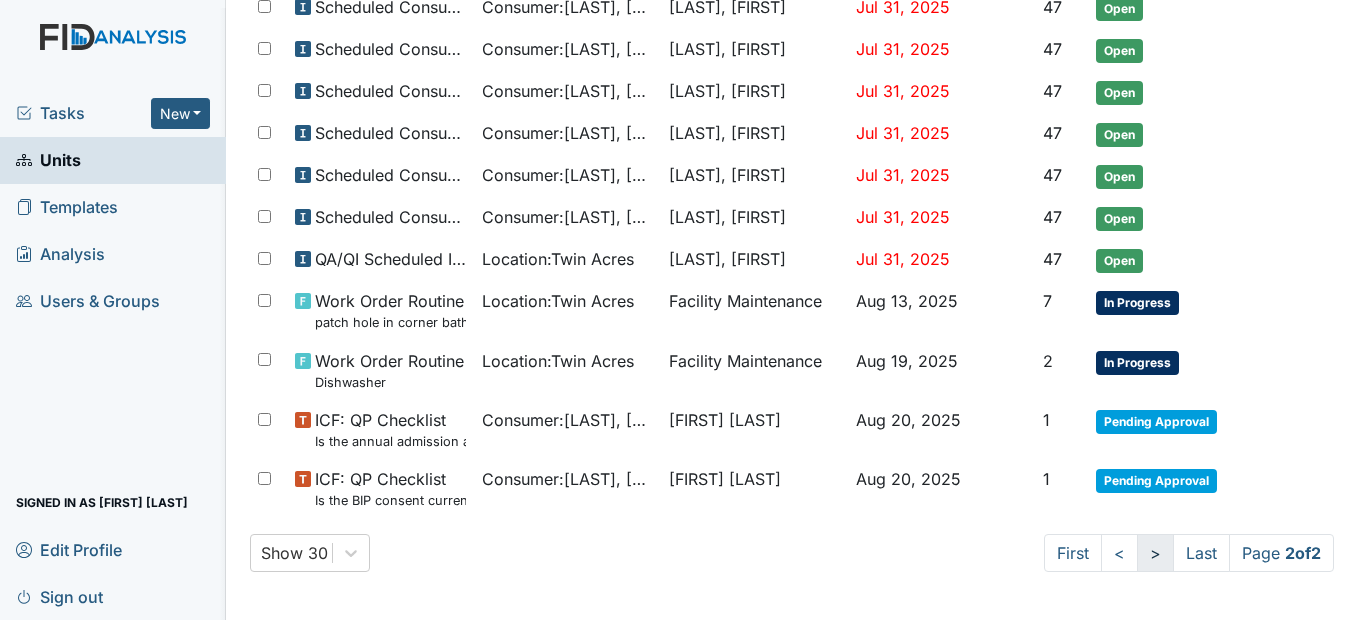 scroll, scrollTop: 0, scrollLeft: 0, axis: both 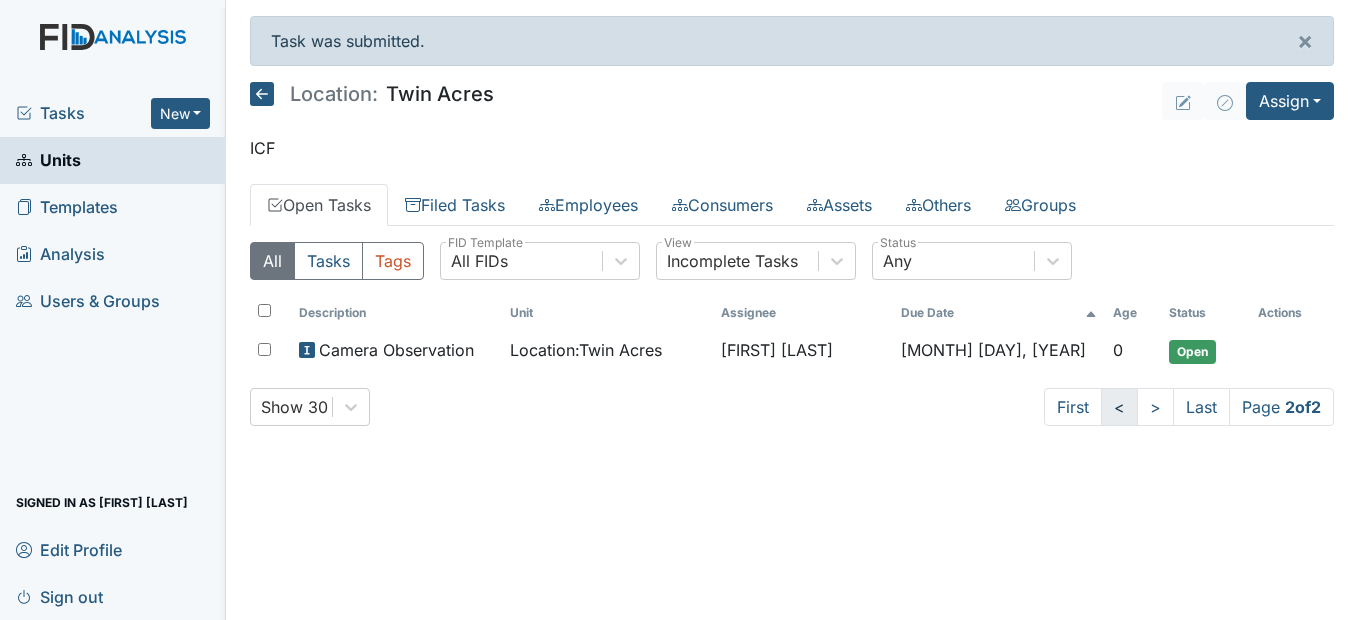 click on "<" at bounding box center (1119, 407) 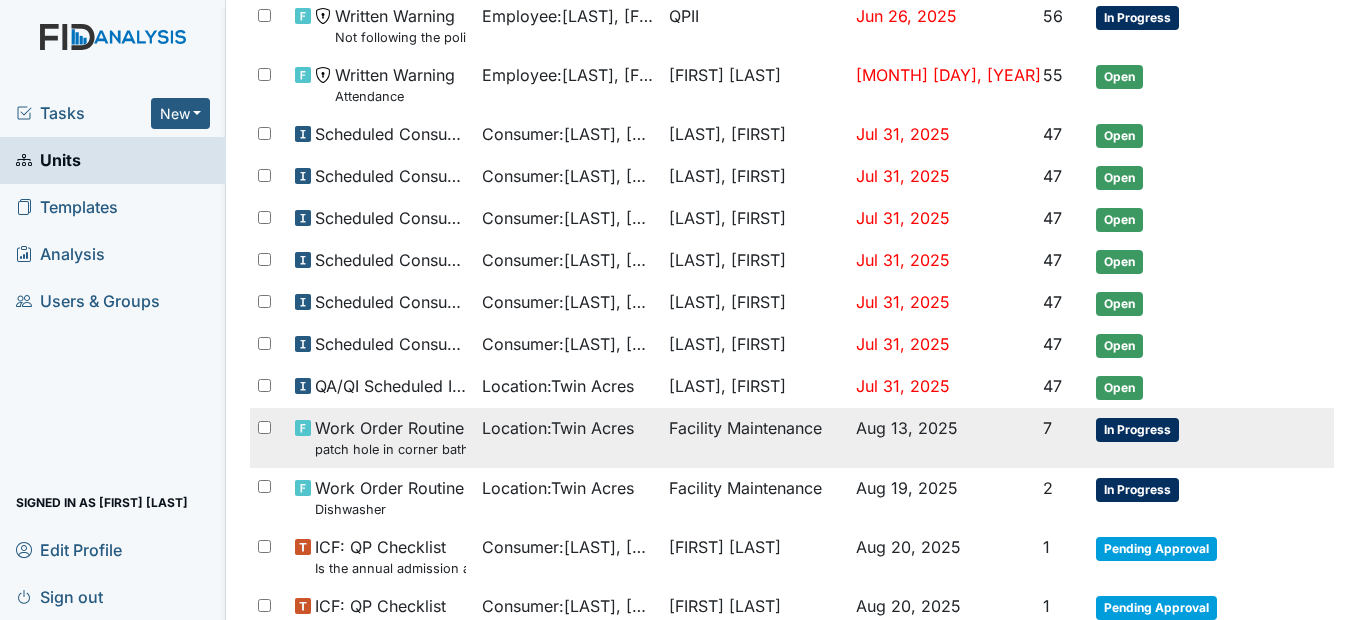scroll, scrollTop: 1450, scrollLeft: 0, axis: vertical 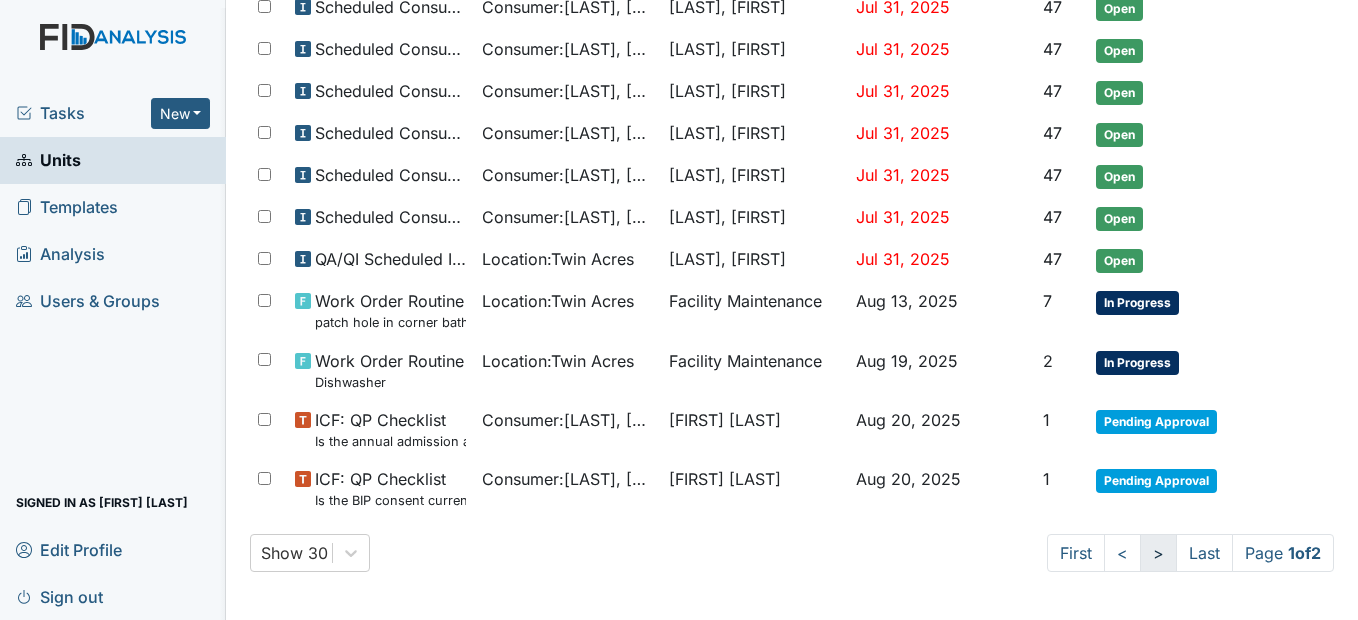 click on ">" at bounding box center [1158, 553] 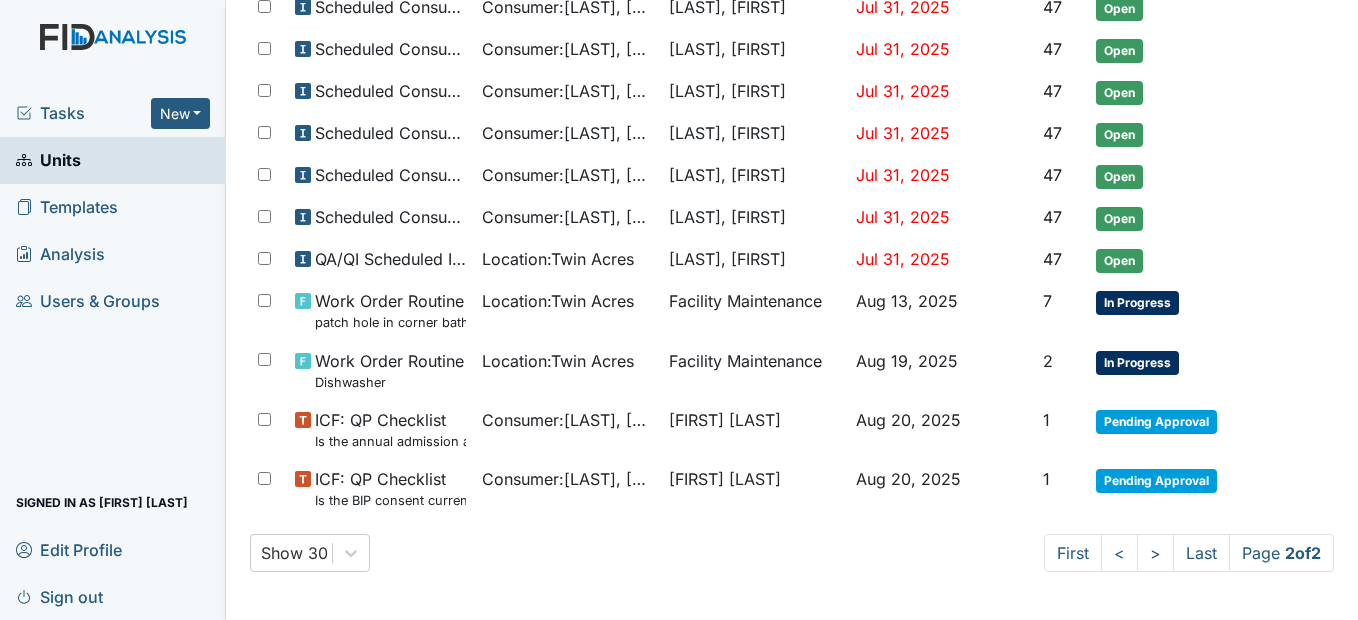 scroll, scrollTop: 0, scrollLeft: 0, axis: both 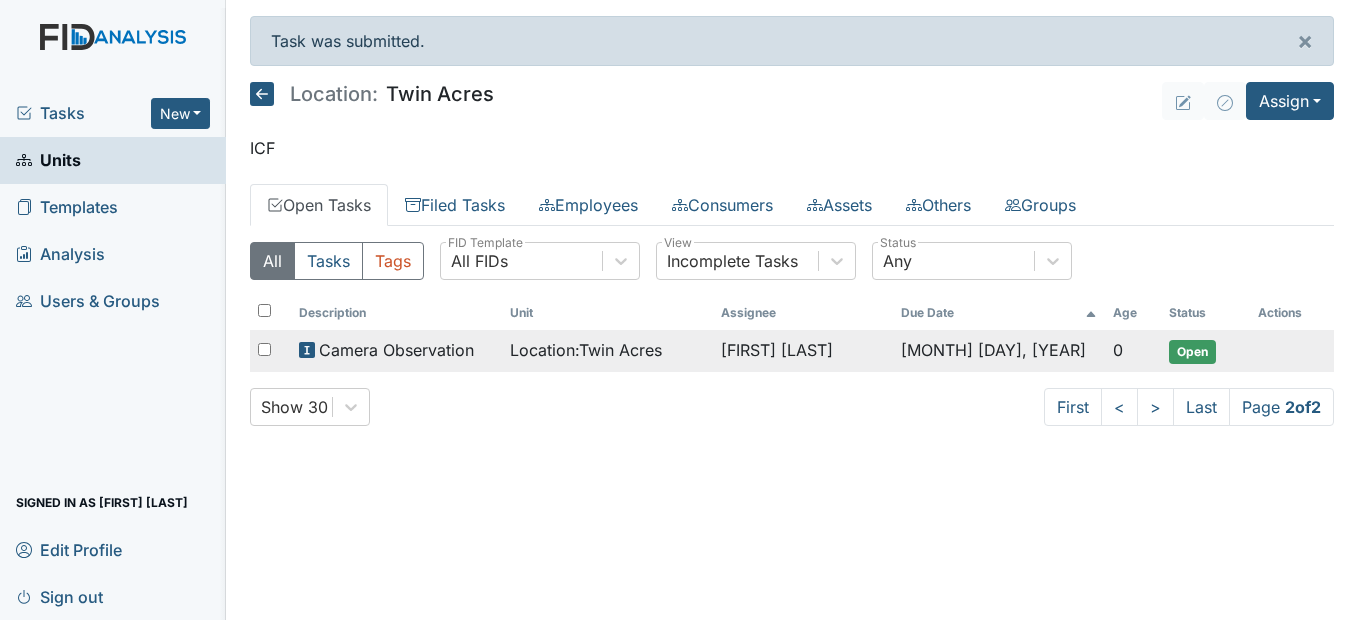 click on "Location :  Twin Acres" at bounding box center [586, 350] 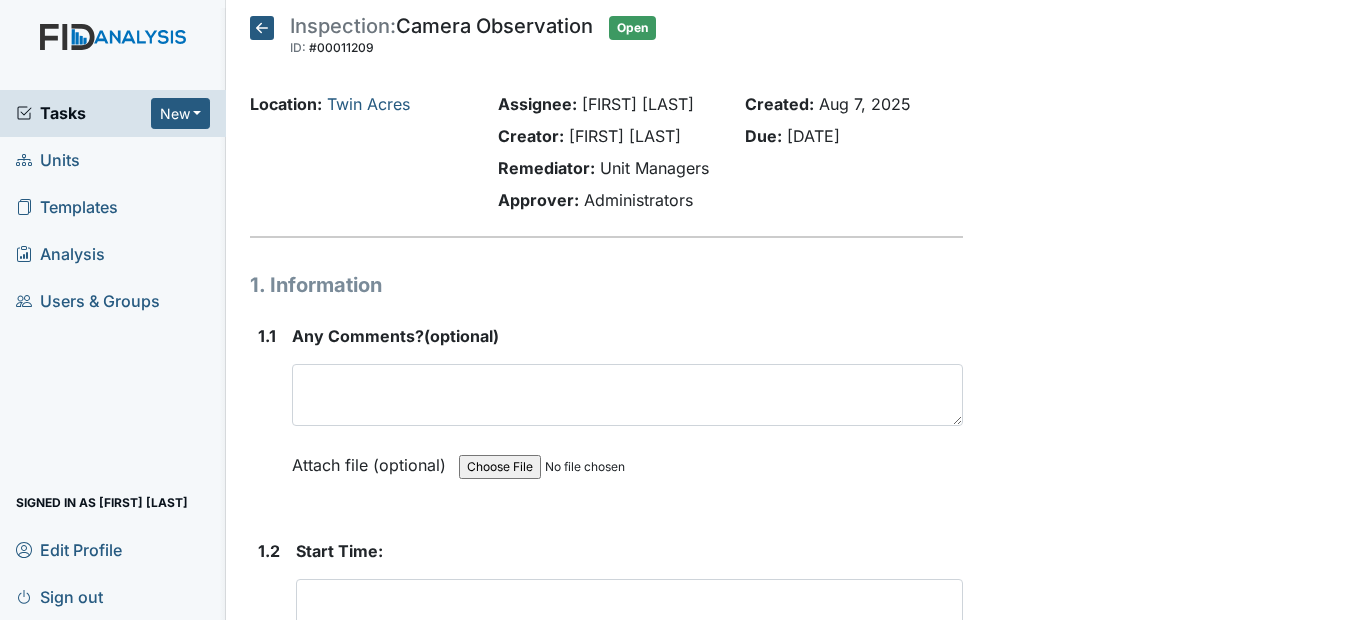 scroll, scrollTop: 0, scrollLeft: 0, axis: both 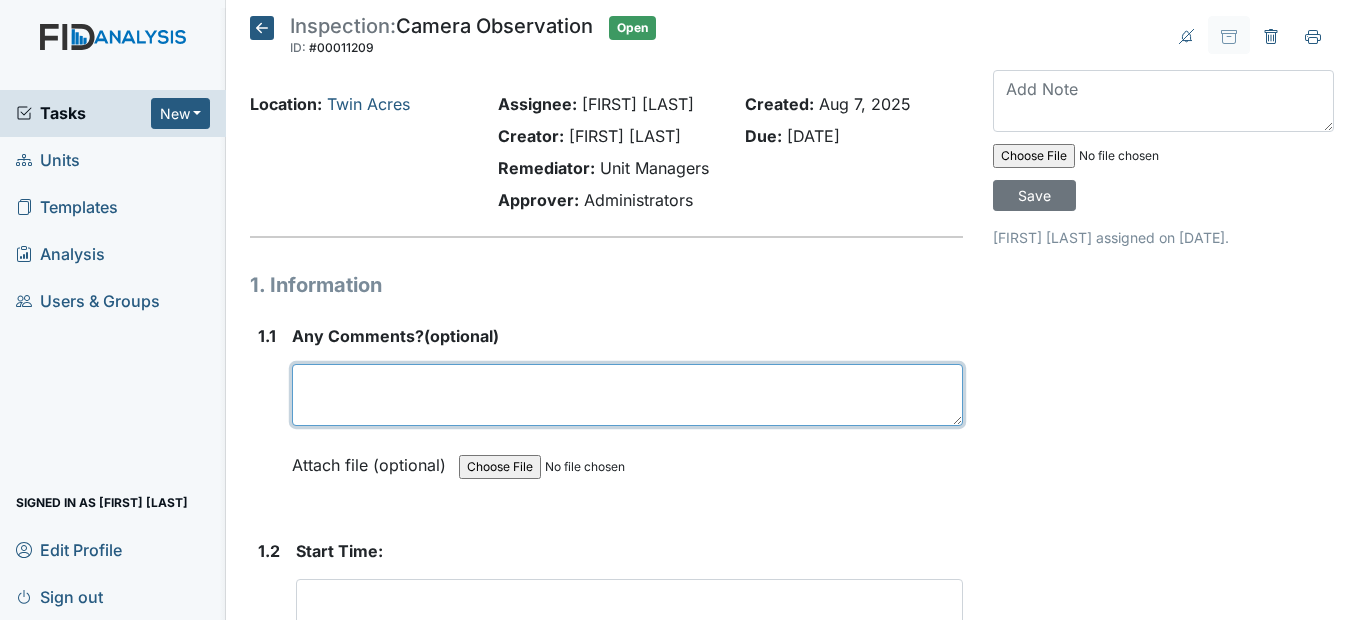 click at bounding box center (627, 395) 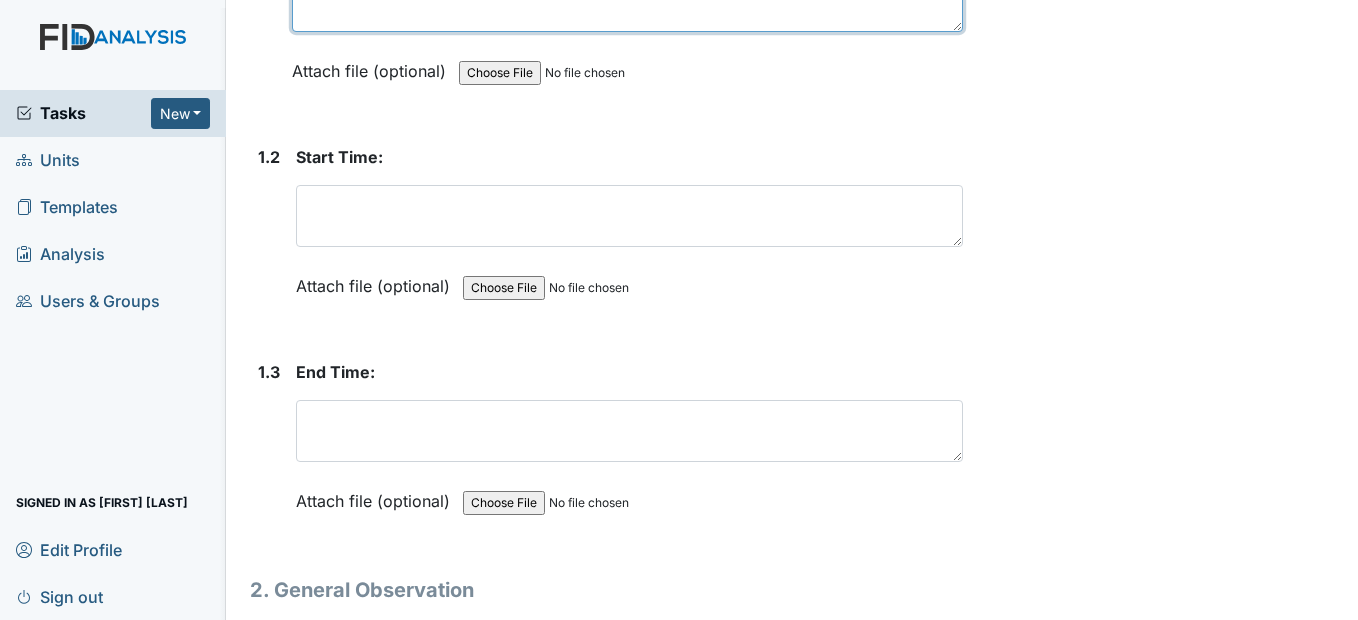 scroll, scrollTop: 400, scrollLeft: 0, axis: vertical 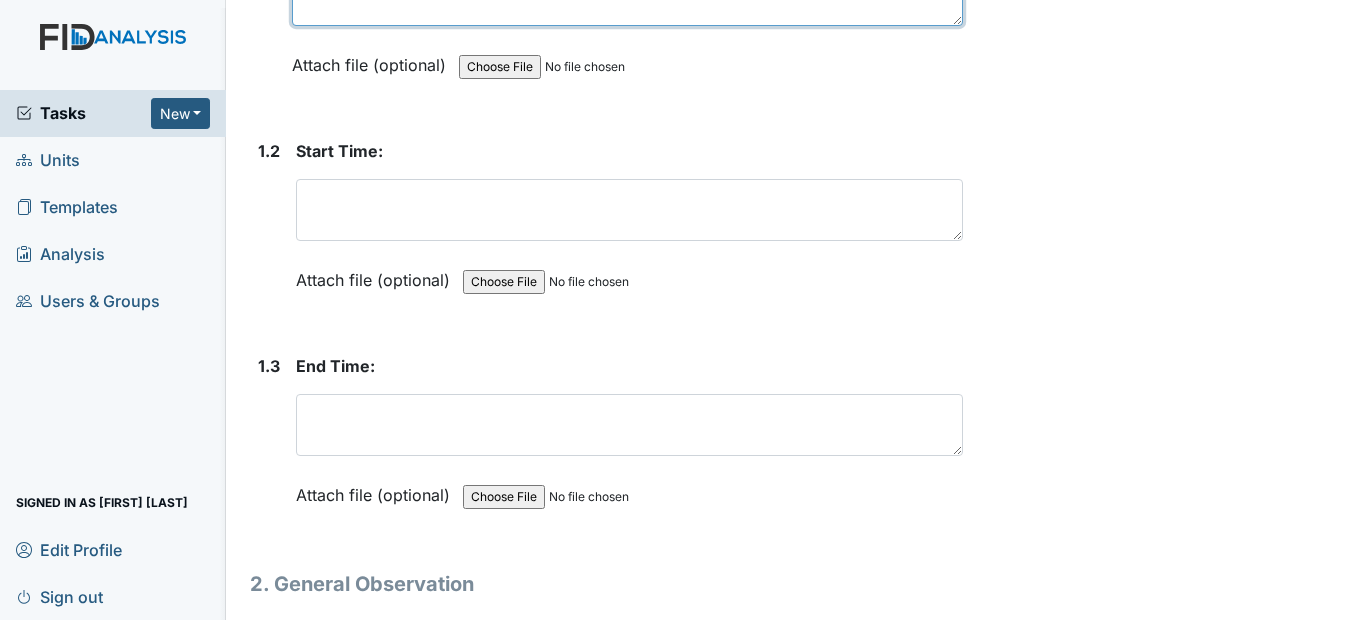 type on "None" 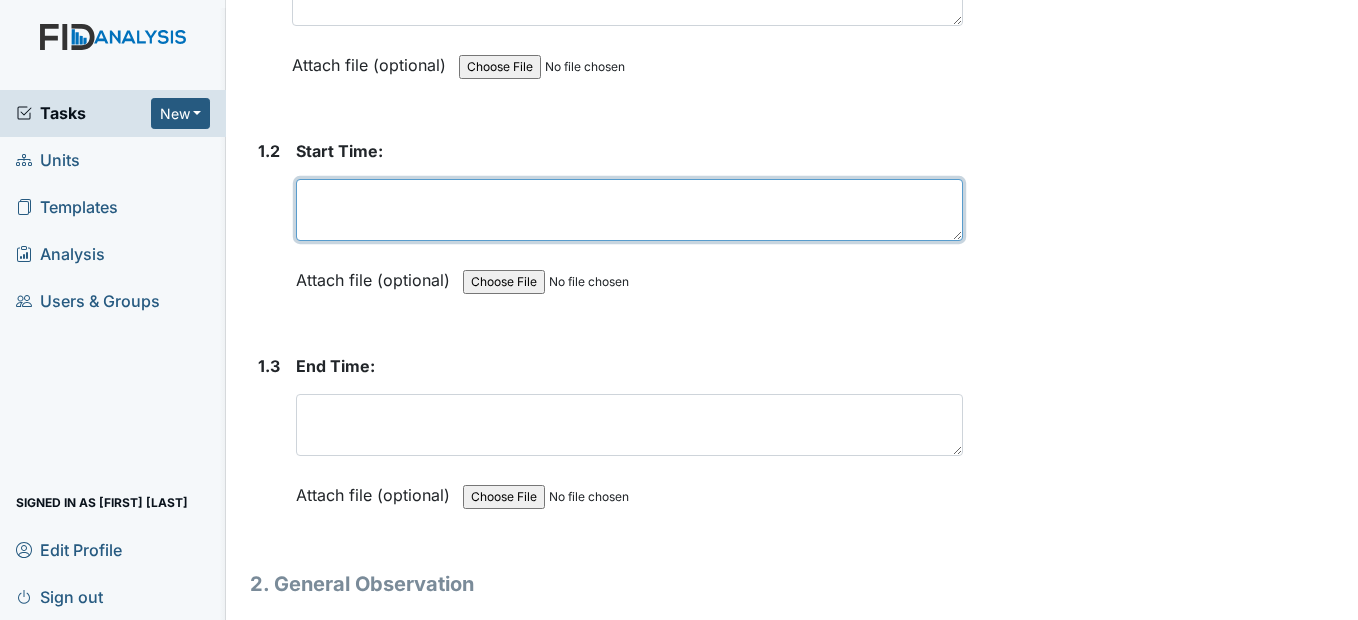 click at bounding box center [629, 210] 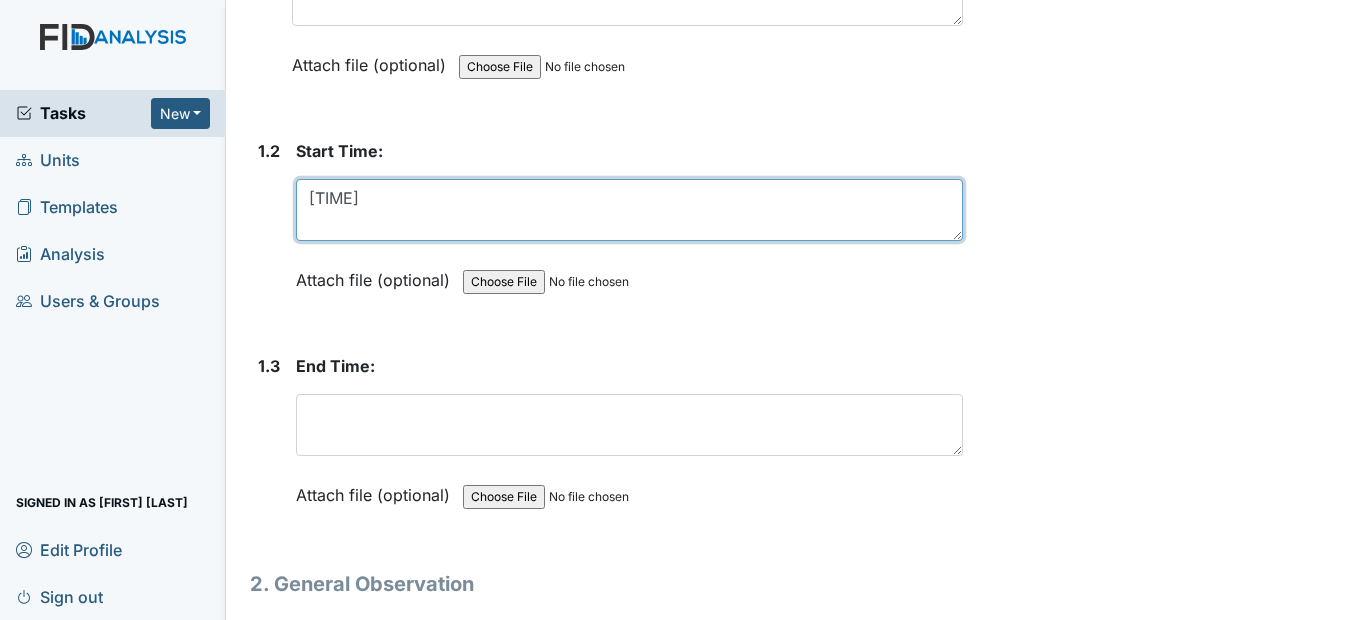 type on "[TIME]" 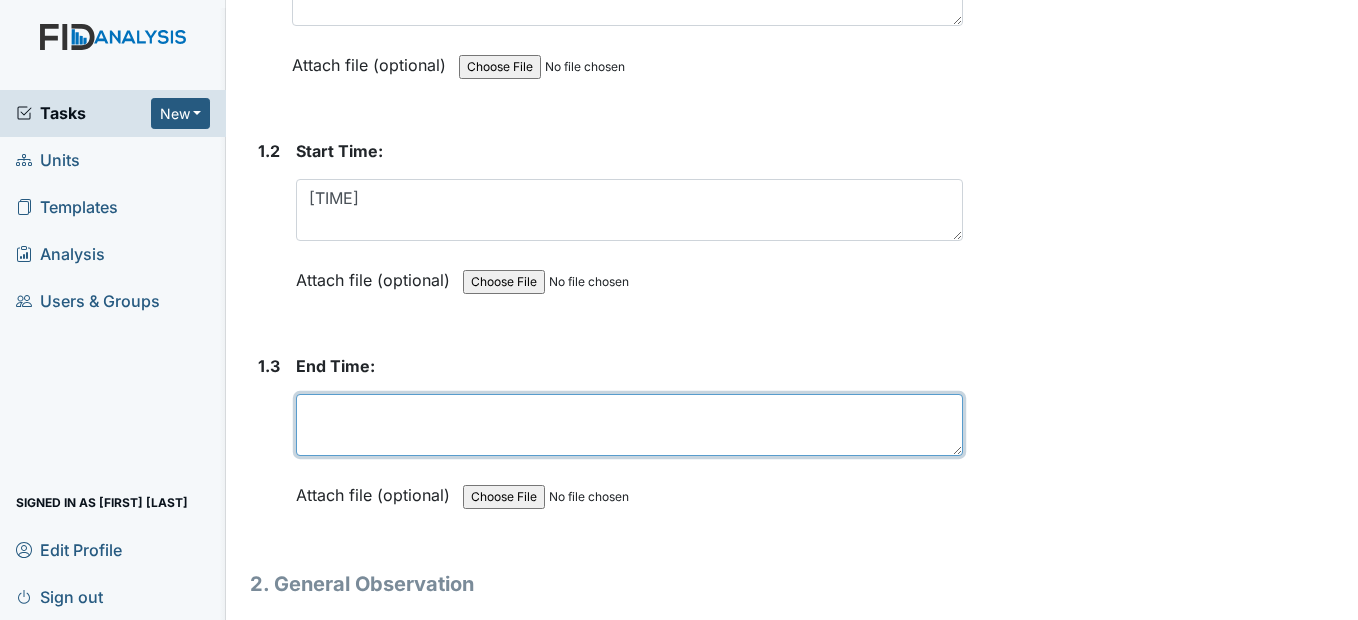 click at bounding box center [629, 425] 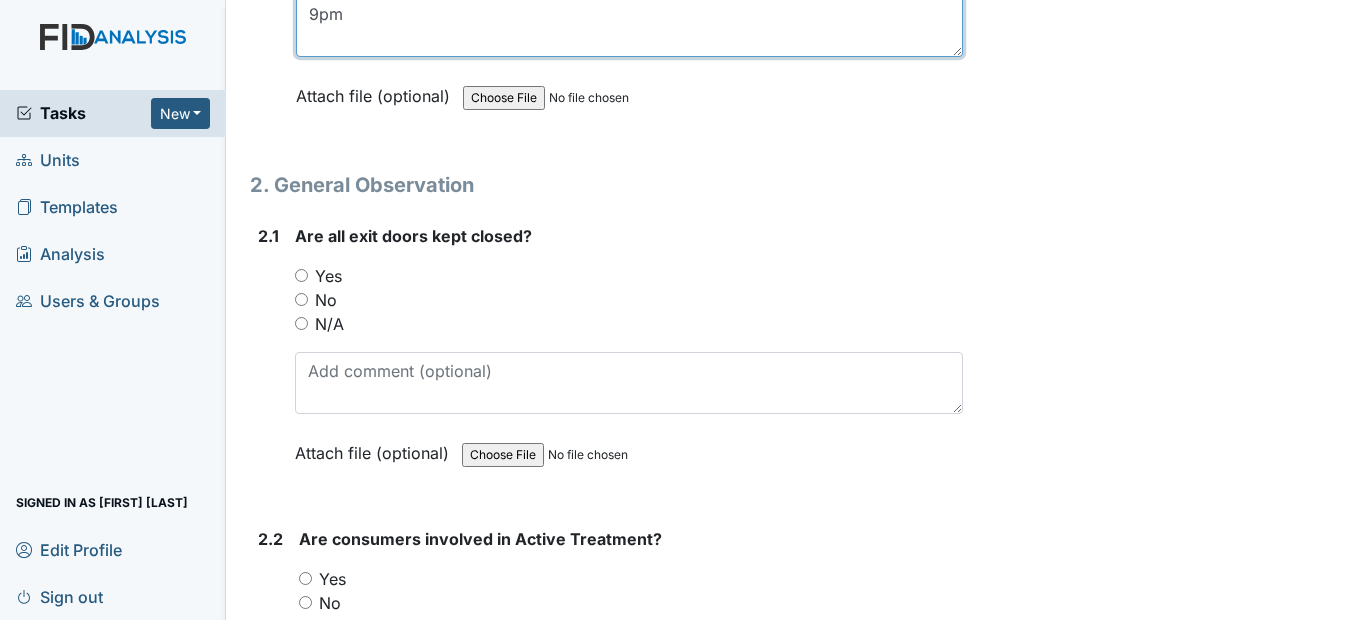 scroll, scrollTop: 800, scrollLeft: 0, axis: vertical 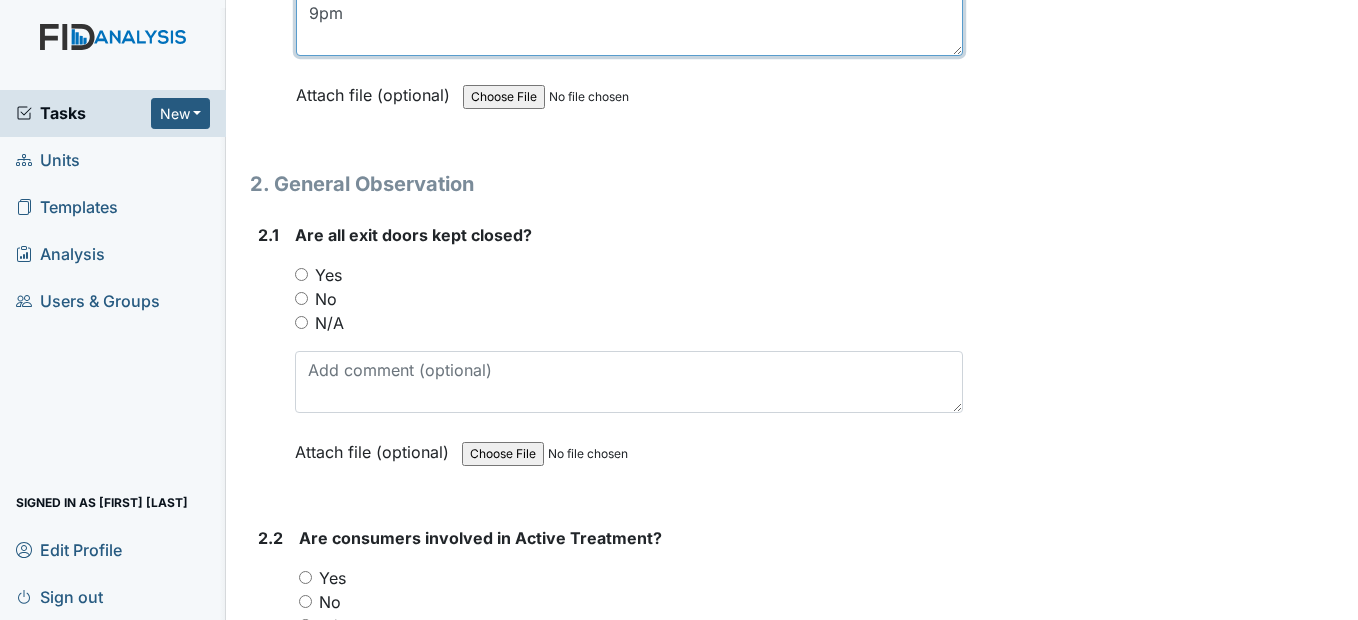 type on "9pm" 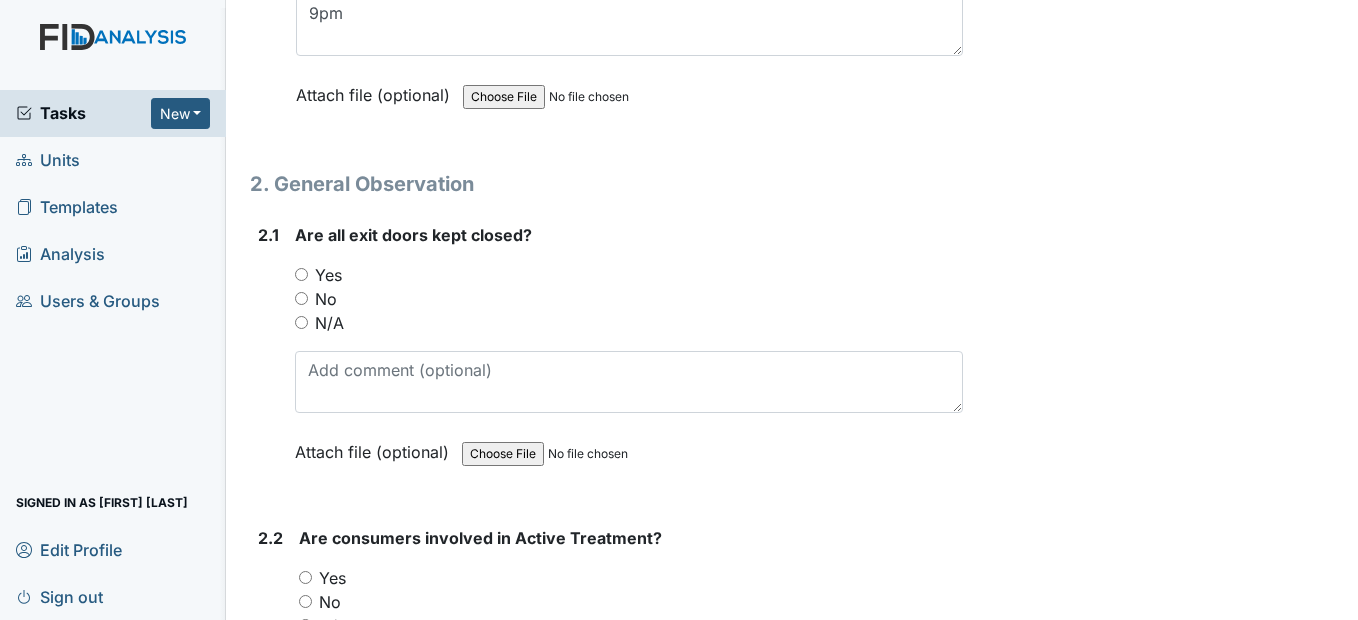 click on "Yes" at bounding box center (301, 274) 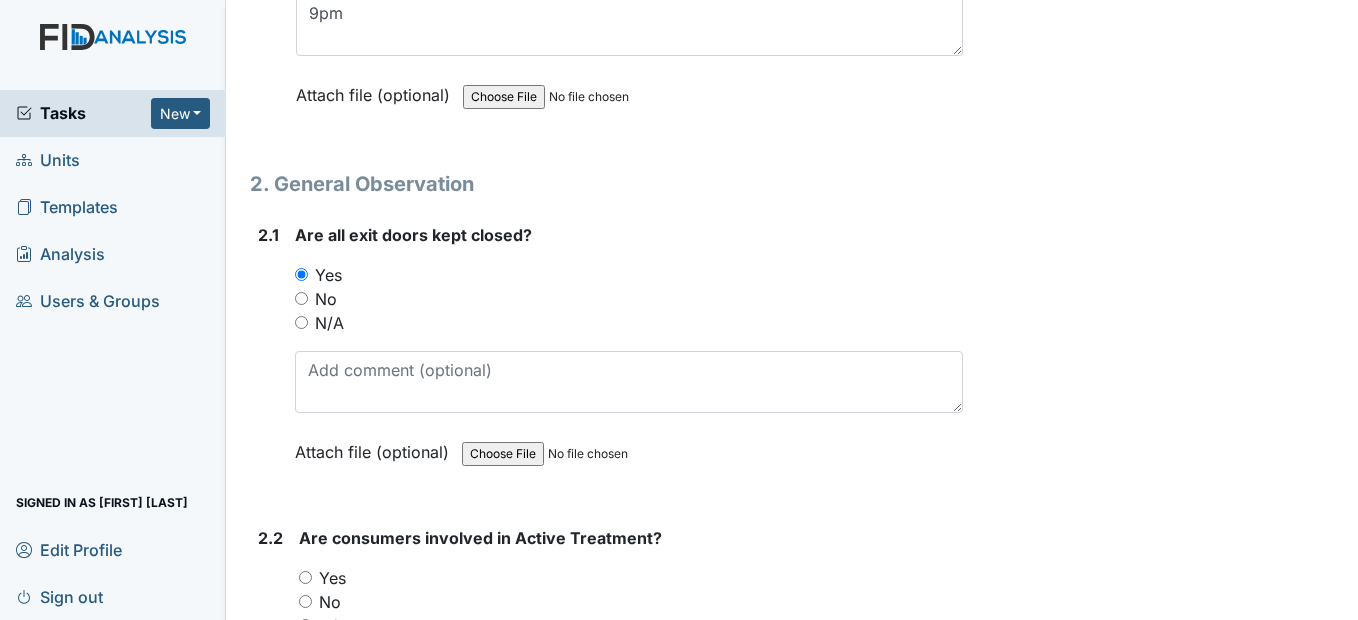 drag, startPoint x: 297, startPoint y: 326, endPoint x: 811, endPoint y: 301, distance: 514.6076 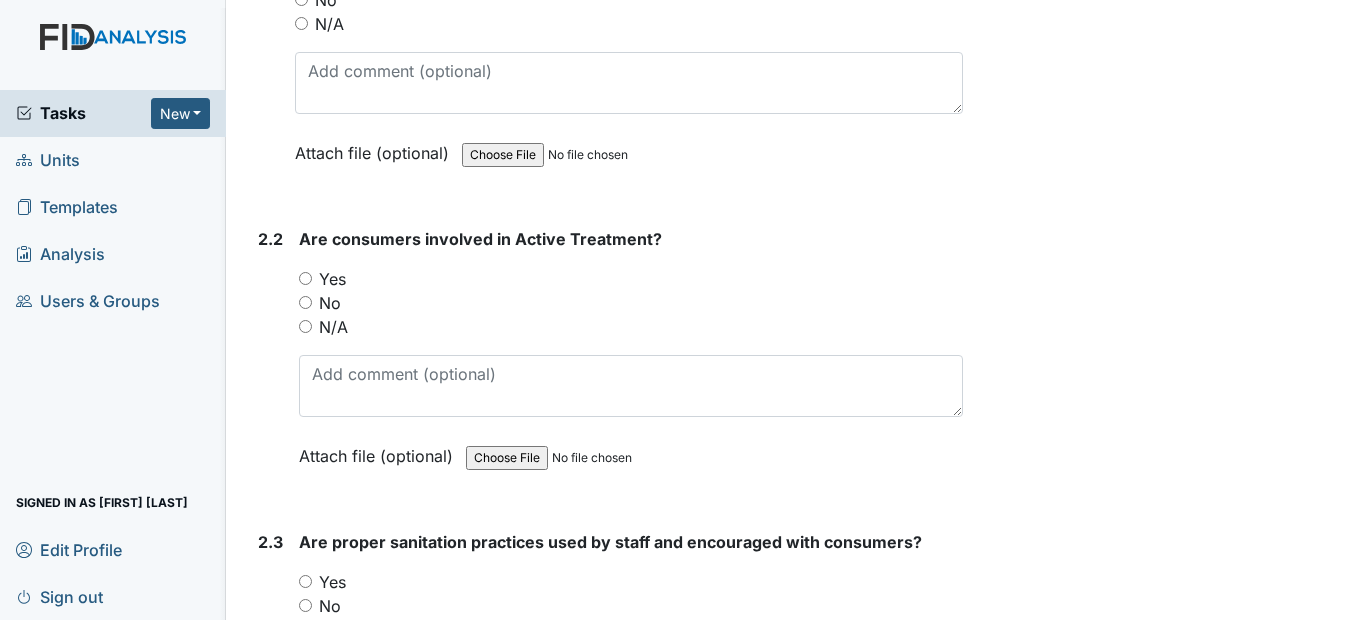 scroll, scrollTop: 1100, scrollLeft: 0, axis: vertical 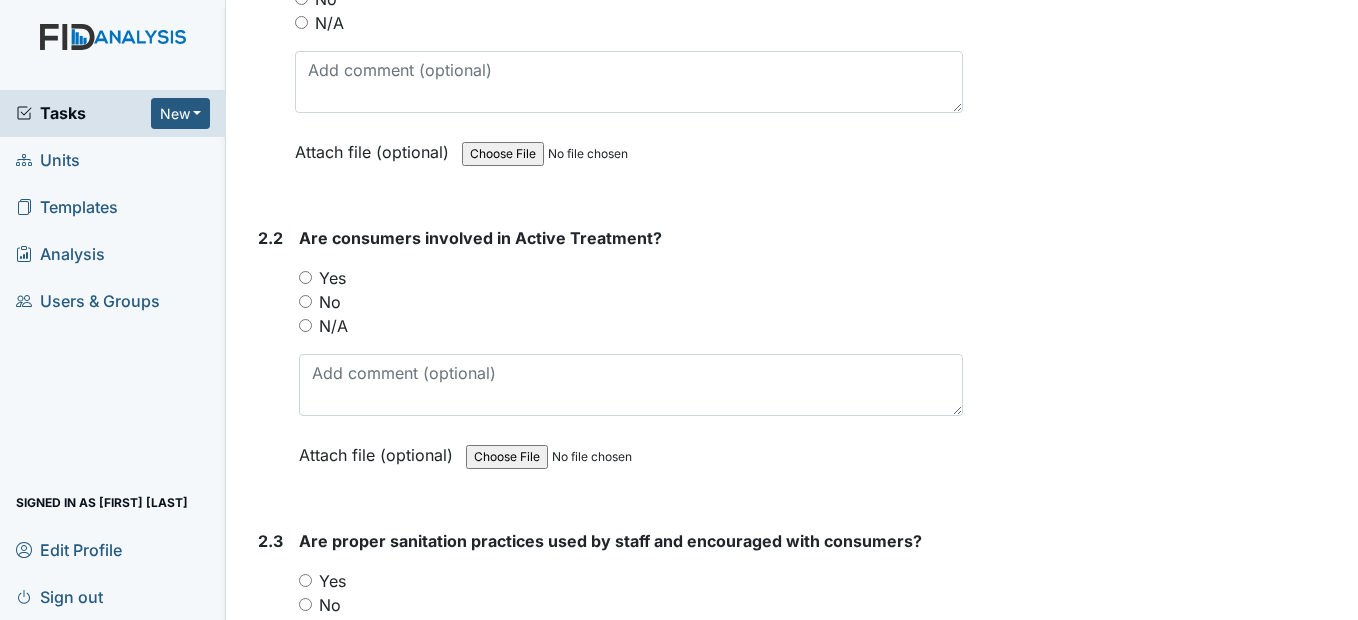 click on "Yes" at bounding box center [305, 277] 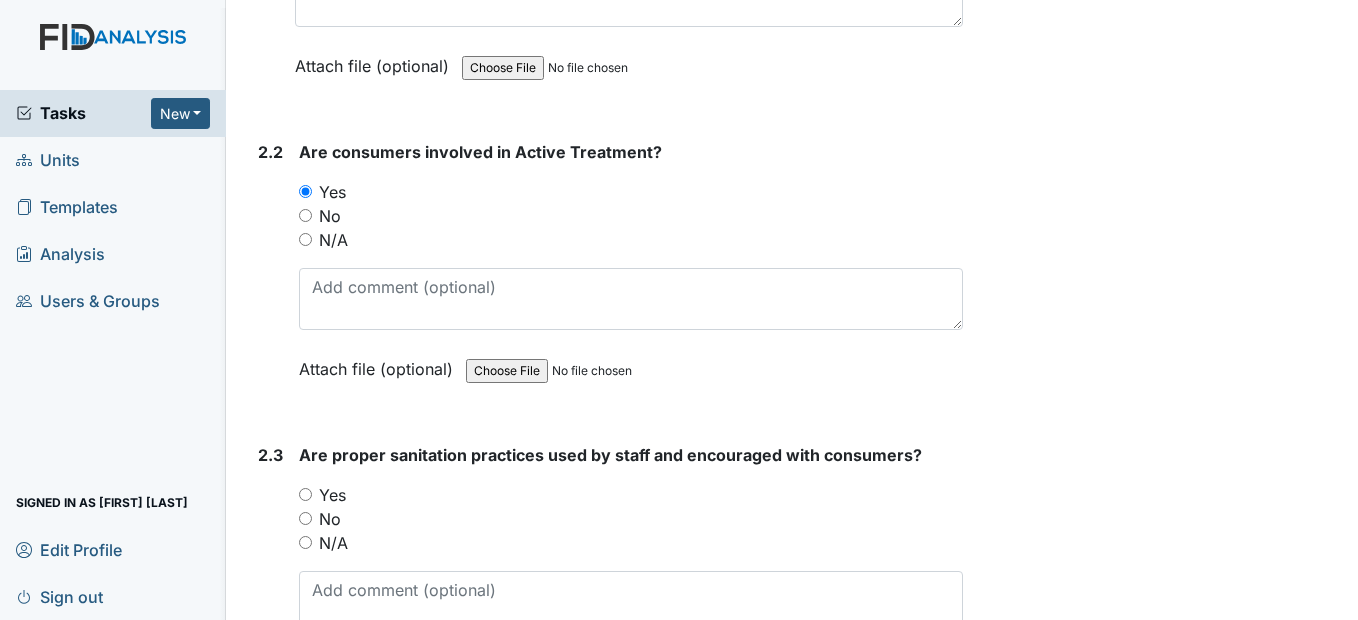 scroll, scrollTop: 1400, scrollLeft: 0, axis: vertical 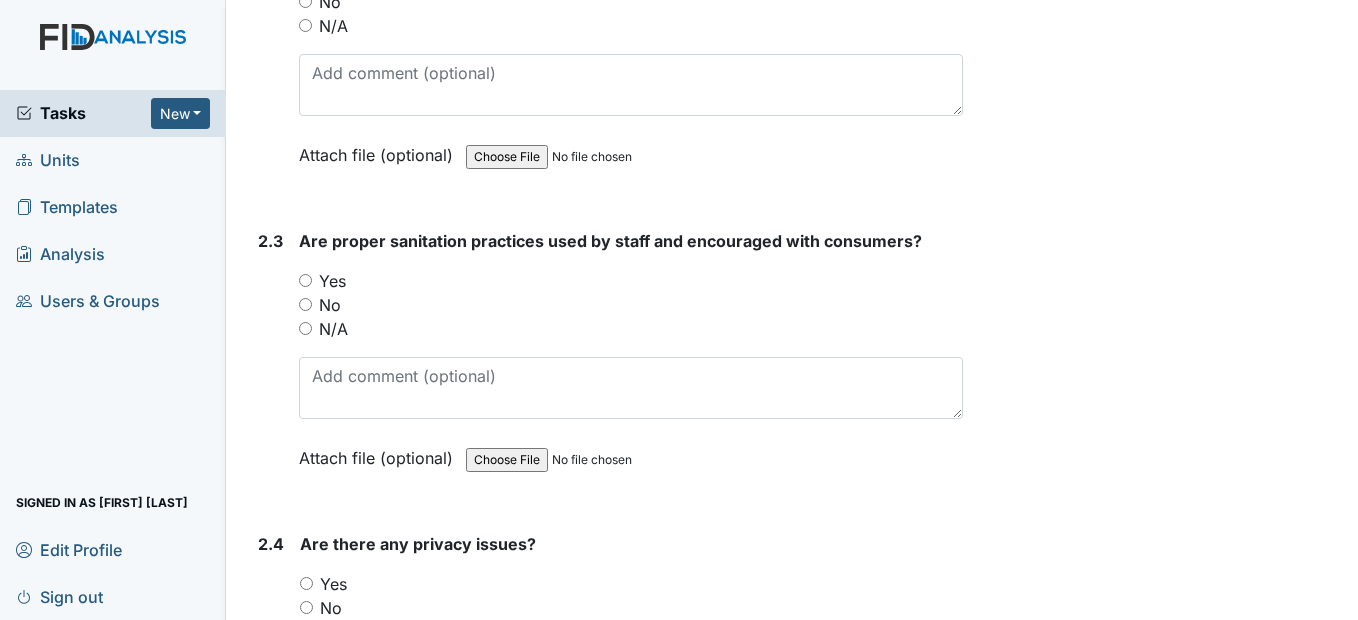 click on "Yes" at bounding box center (305, 280) 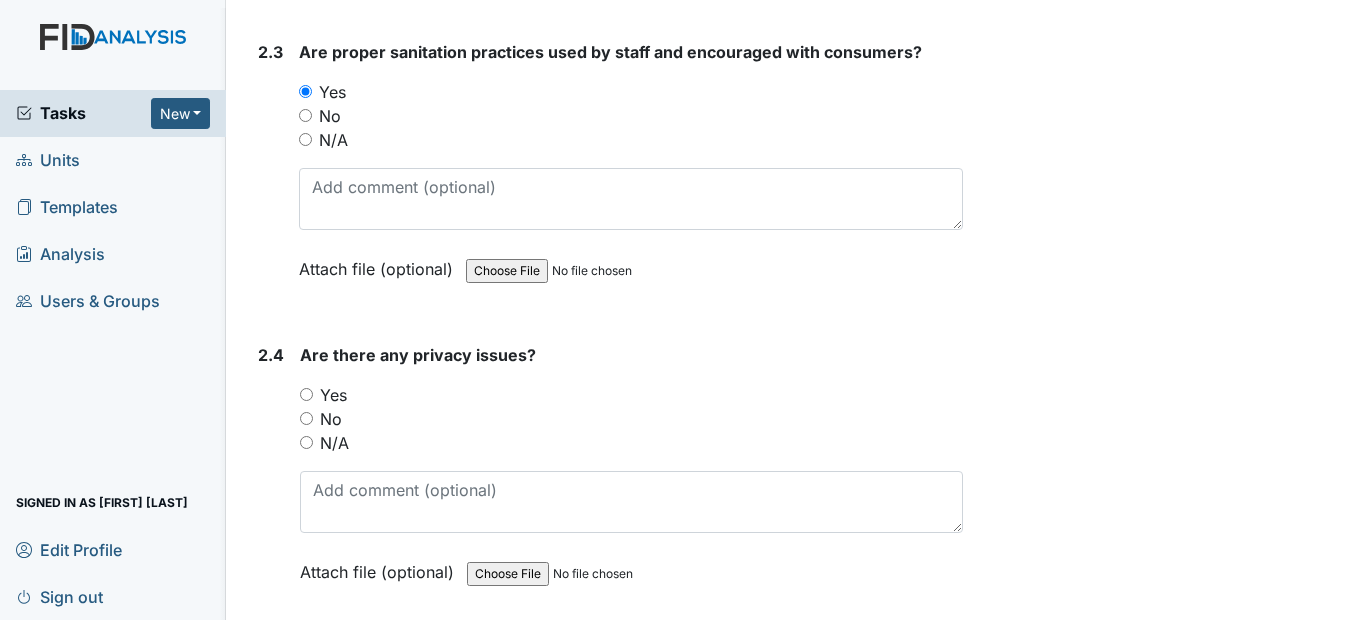 scroll, scrollTop: 1600, scrollLeft: 0, axis: vertical 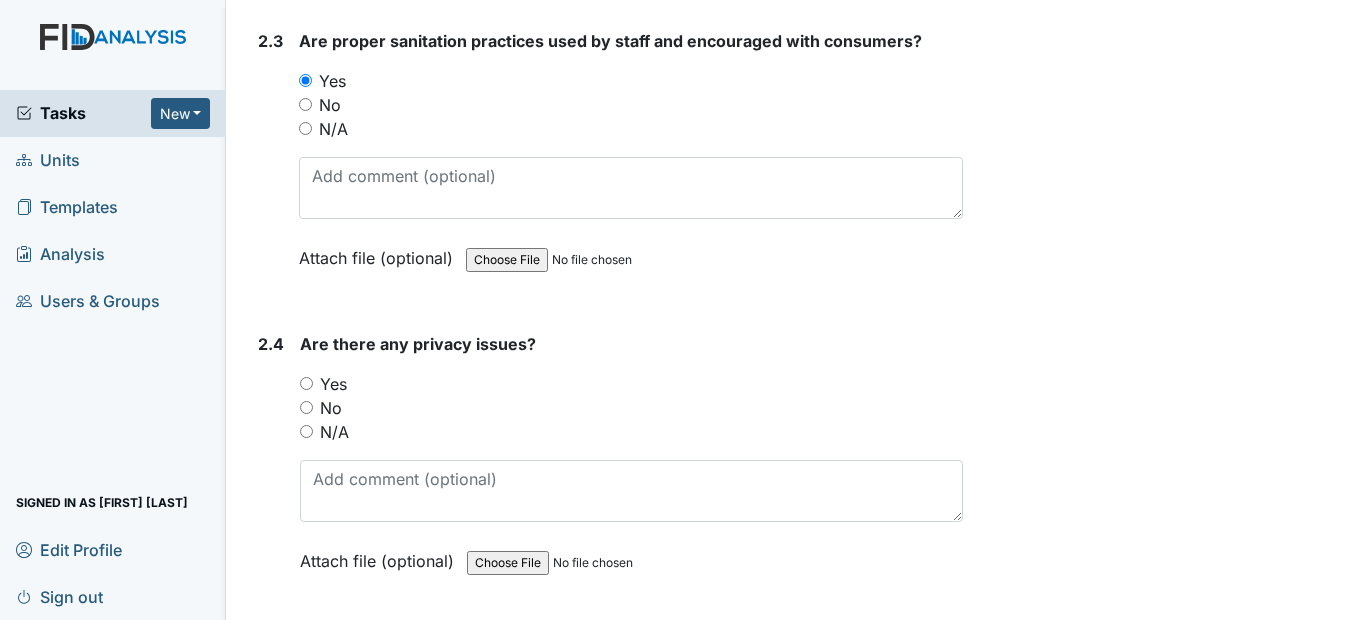 click on "No" at bounding box center (306, 407) 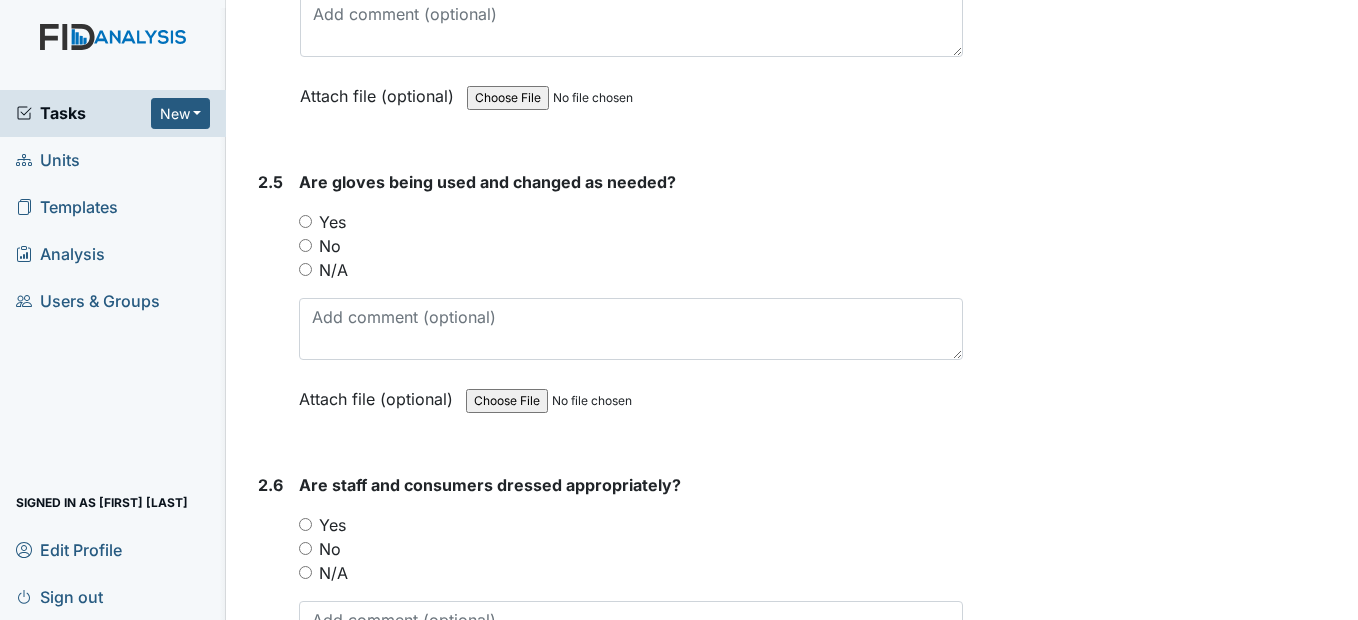 scroll, scrollTop: 2100, scrollLeft: 0, axis: vertical 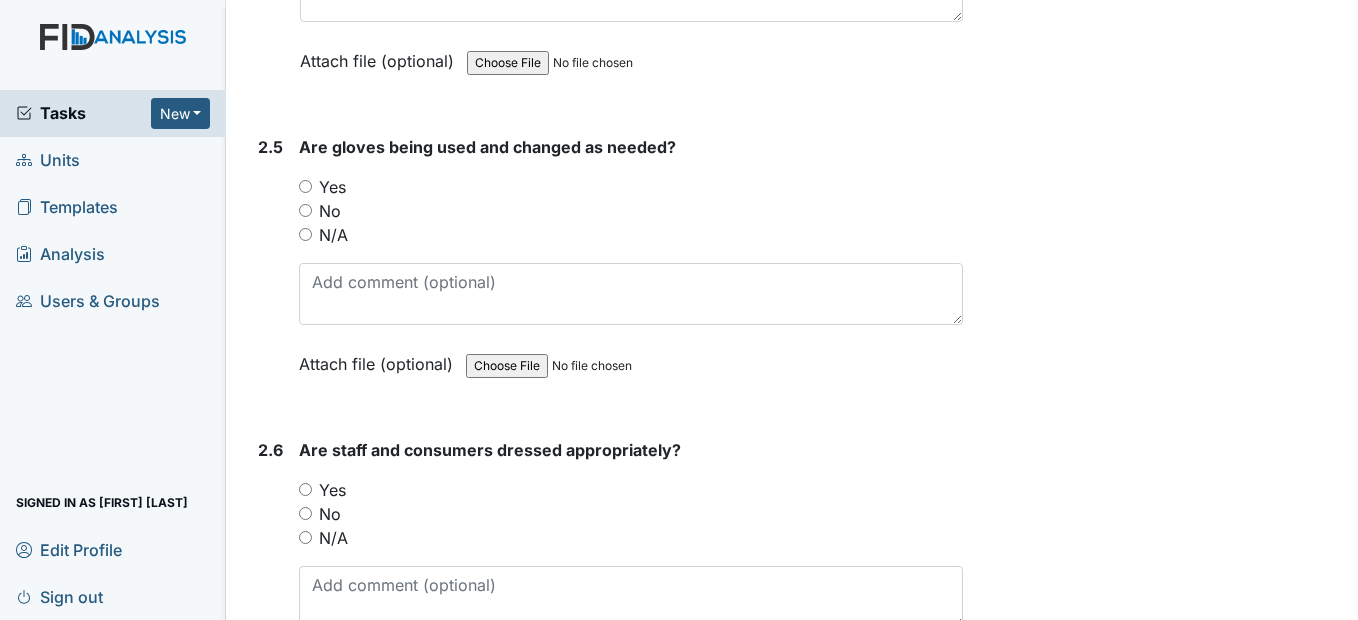 click on "Yes" at bounding box center [305, 186] 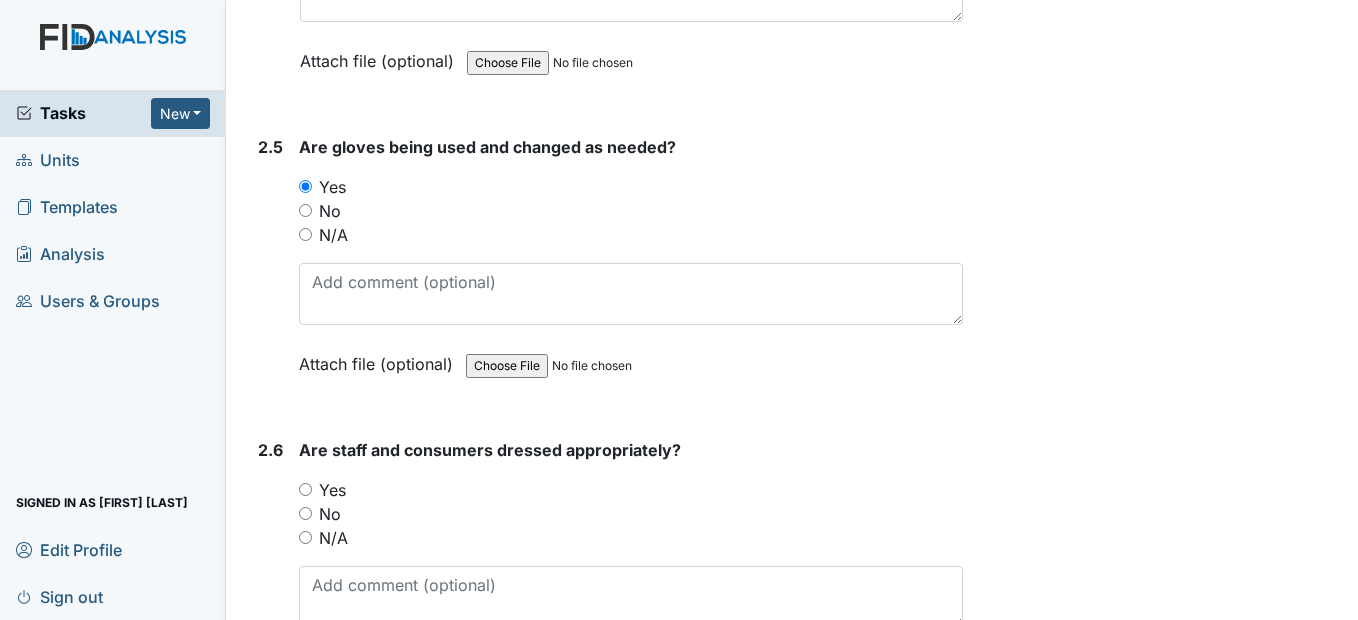 click on "Yes" at bounding box center [305, 489] 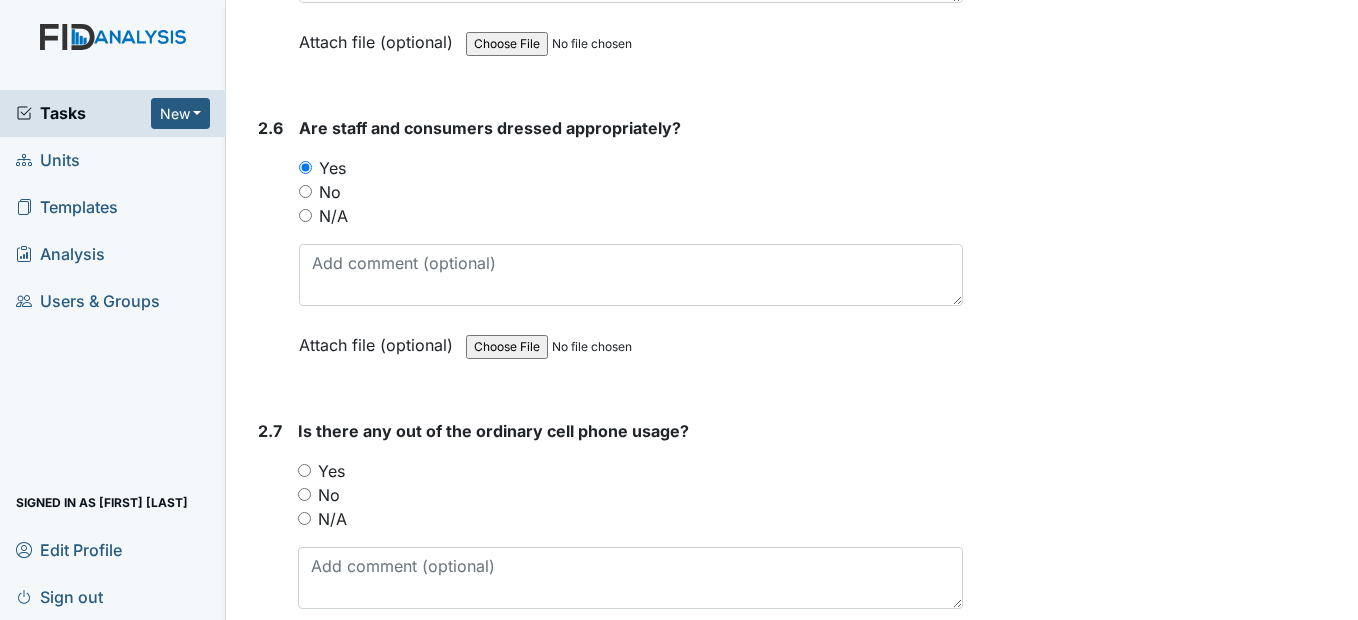 scroll, scrollTop: 2500, scrollLeft: 0, axis: vertical 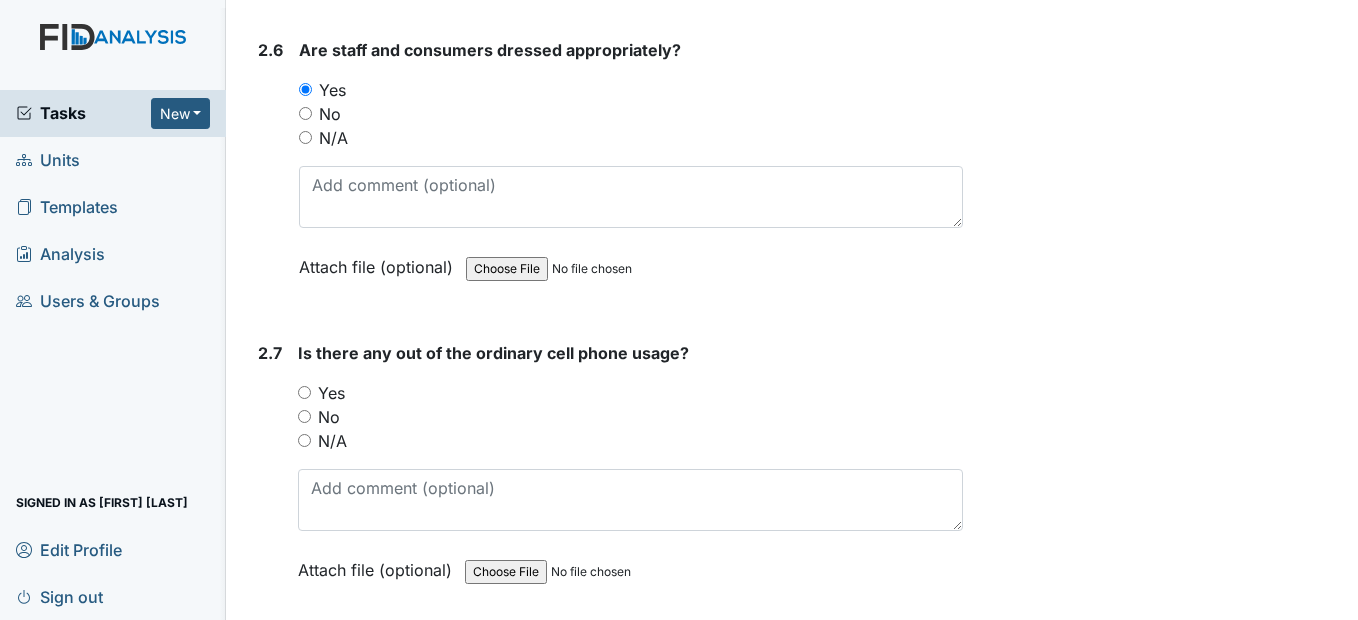 click on "No" at bounding box center (304, 416) 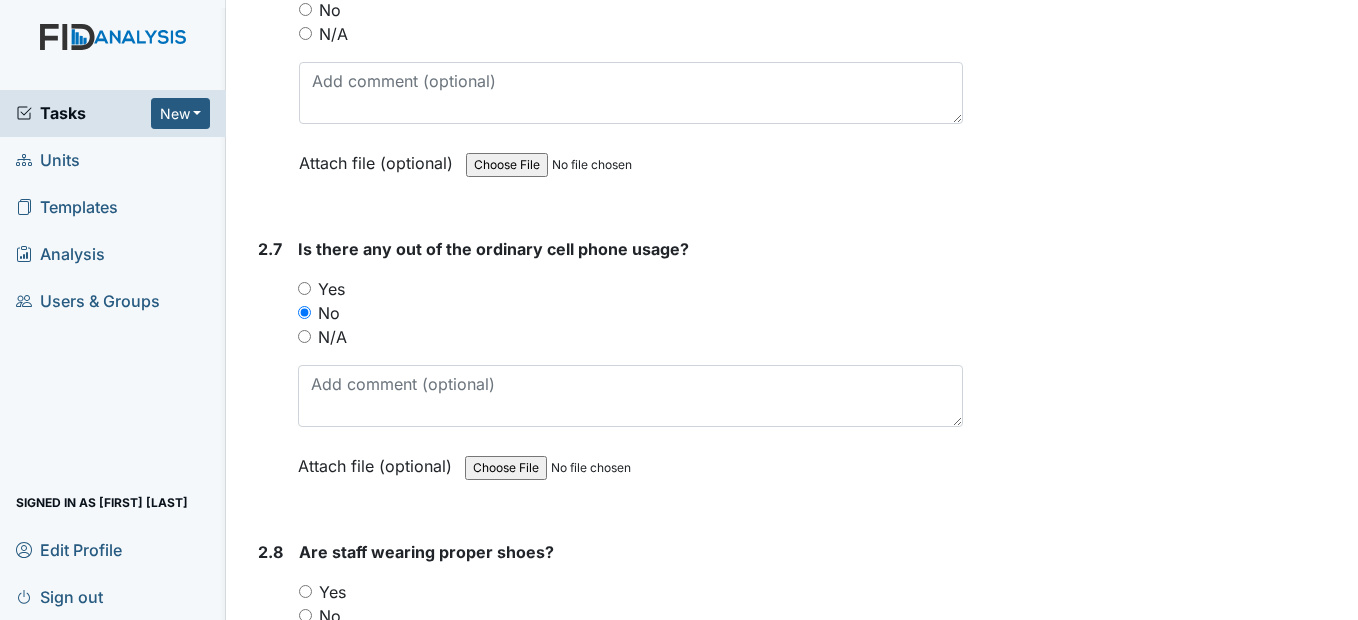 scroll, scrollTop: 2900, scrollLeft: 0, axis: vertical 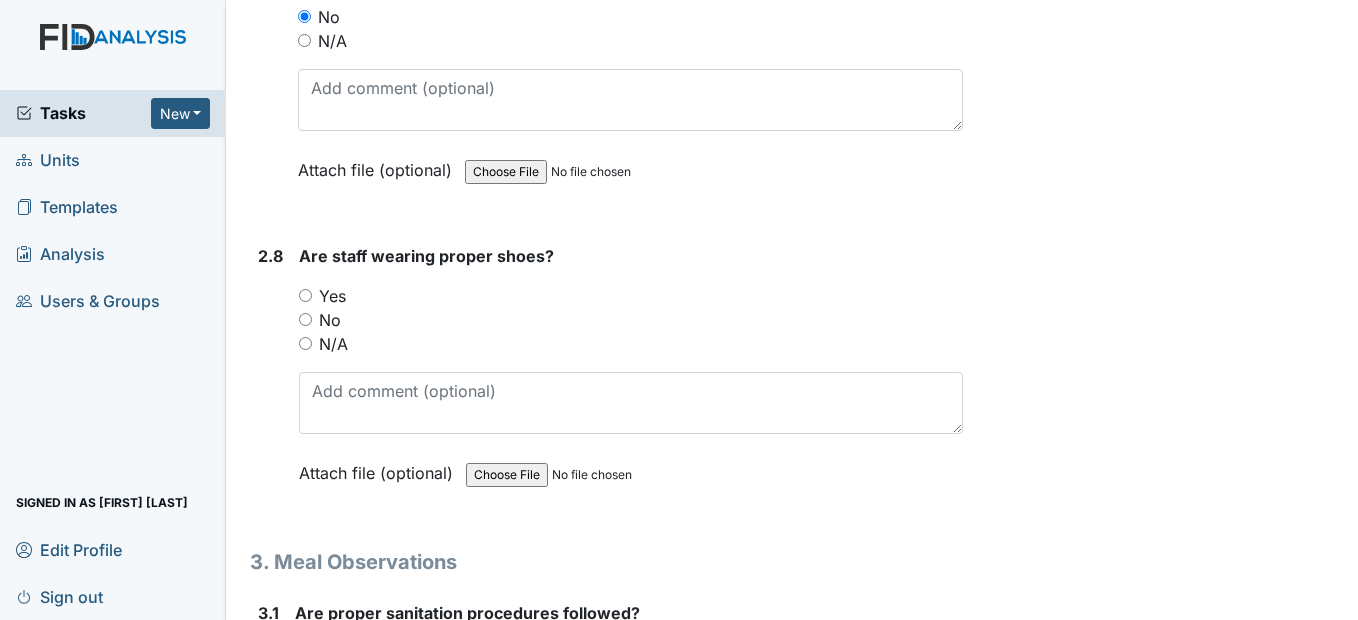 click on "Yes" at bounding box center (305, 295) 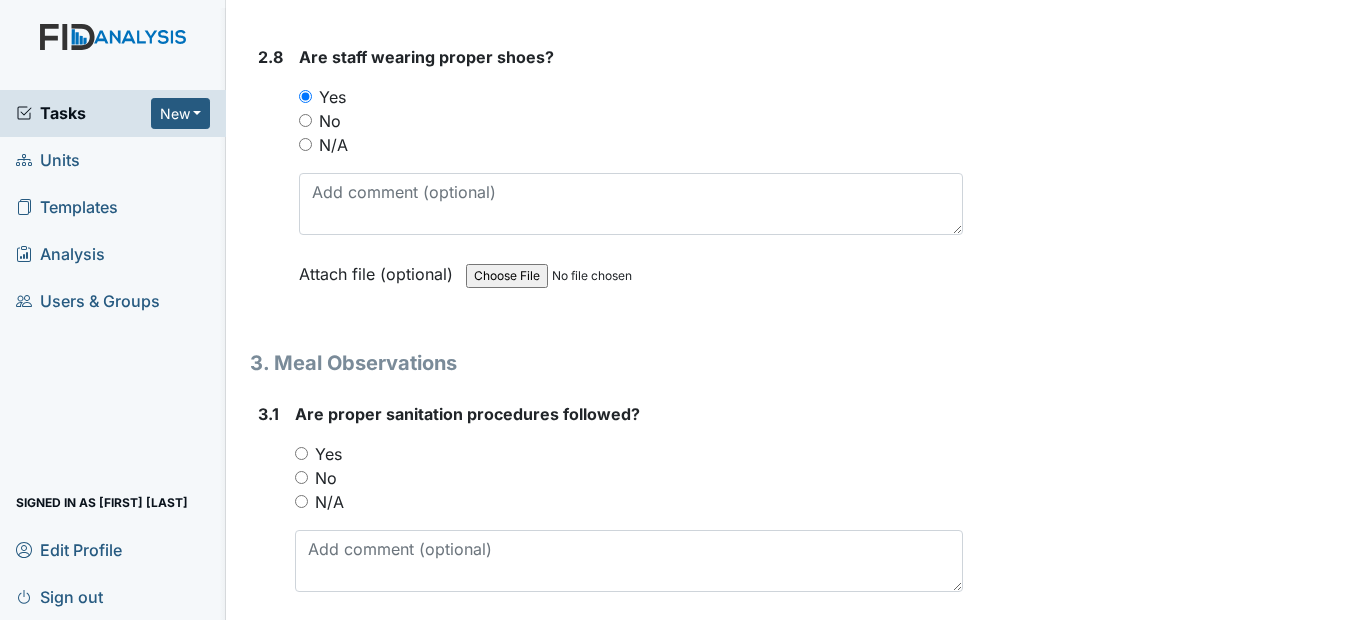scroll, scrollTop: 3300, scrollLeft: 0, axis: vertical 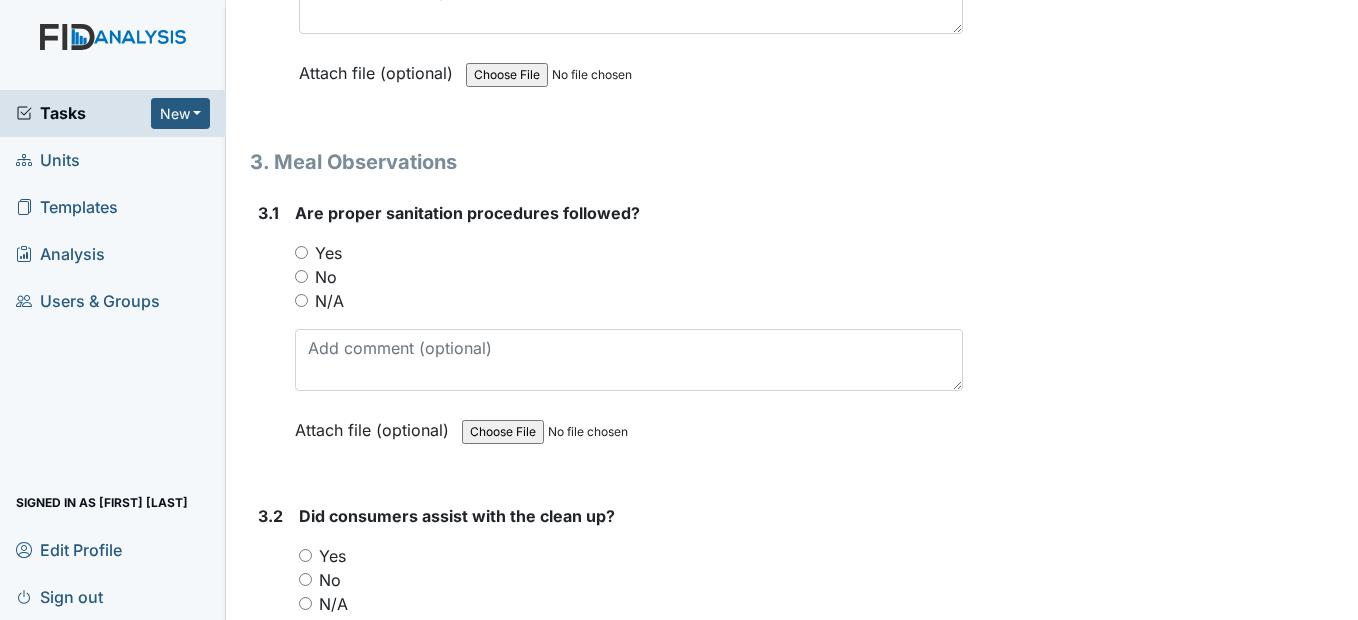 click on "Yes" at bounding box center (301, 252) 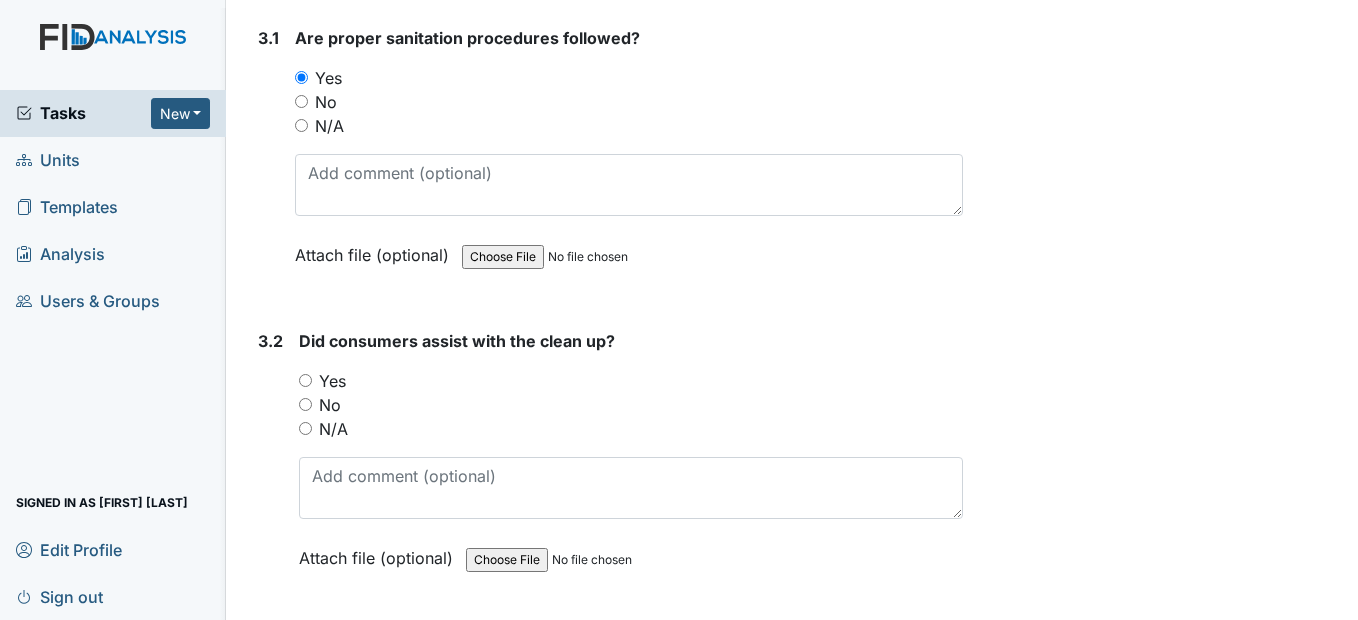 scroll, scrollTop: 3500, scrollLeft: 0, axis: vertical 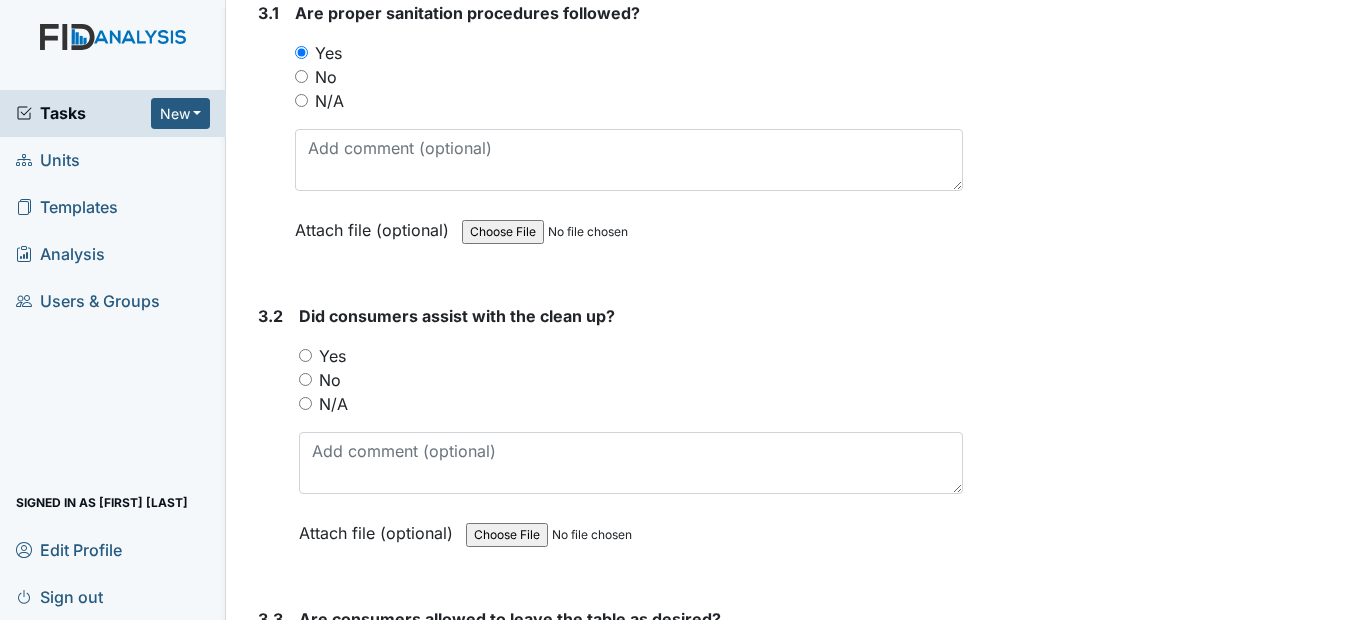 click on "Yes" at bounding box center (305, 355) 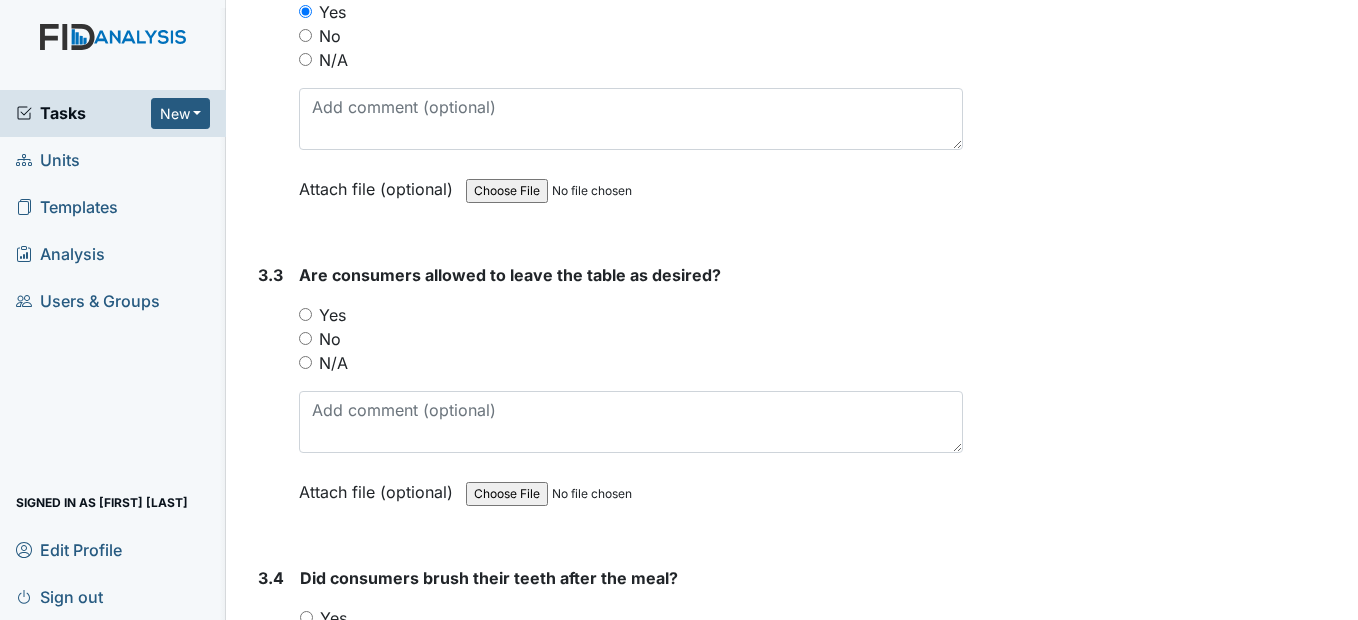 scroll, scrollTop: 3900, scrollLeft: 0, axis: vertical 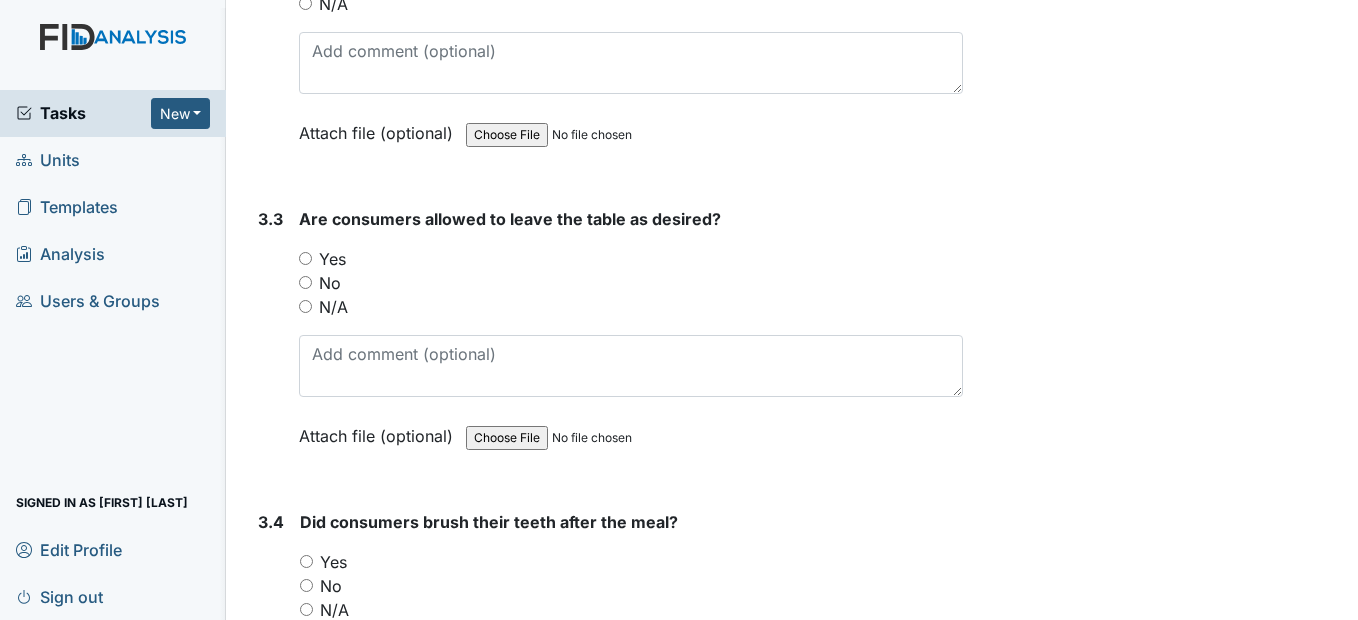 click on "Yes" at bounding box center (305, 258) 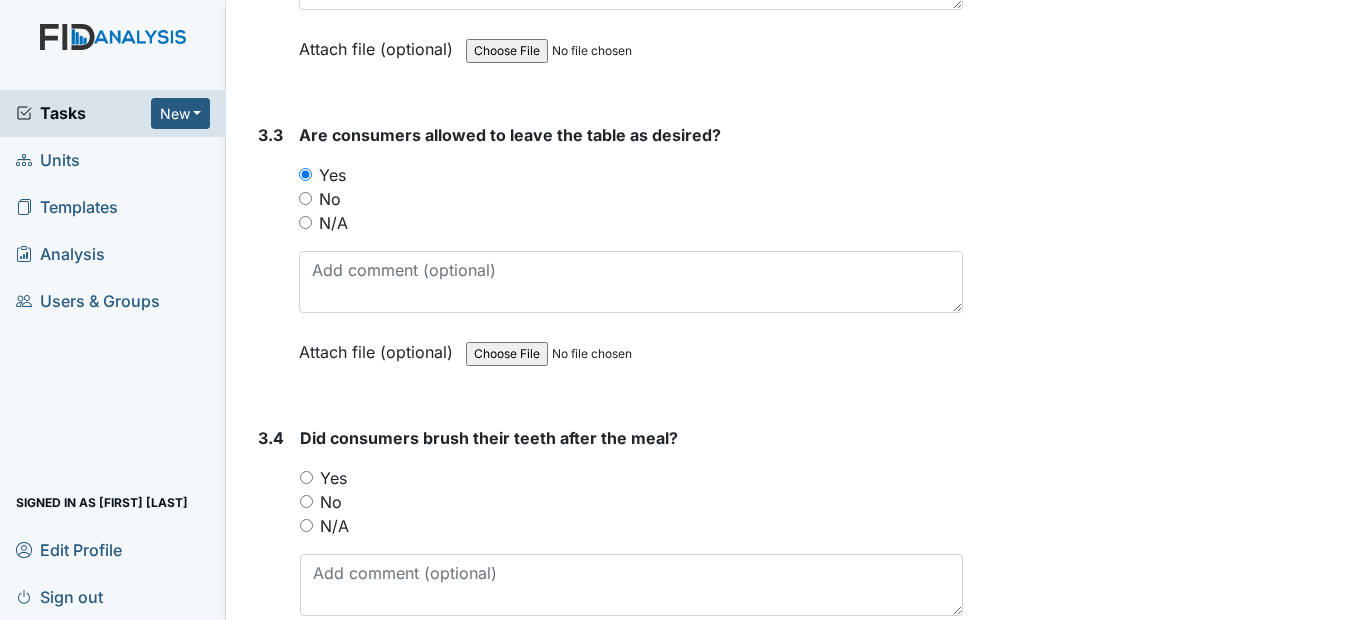 scroll, scrollTop: 4100, scrollLeft: 0, axis: vertical 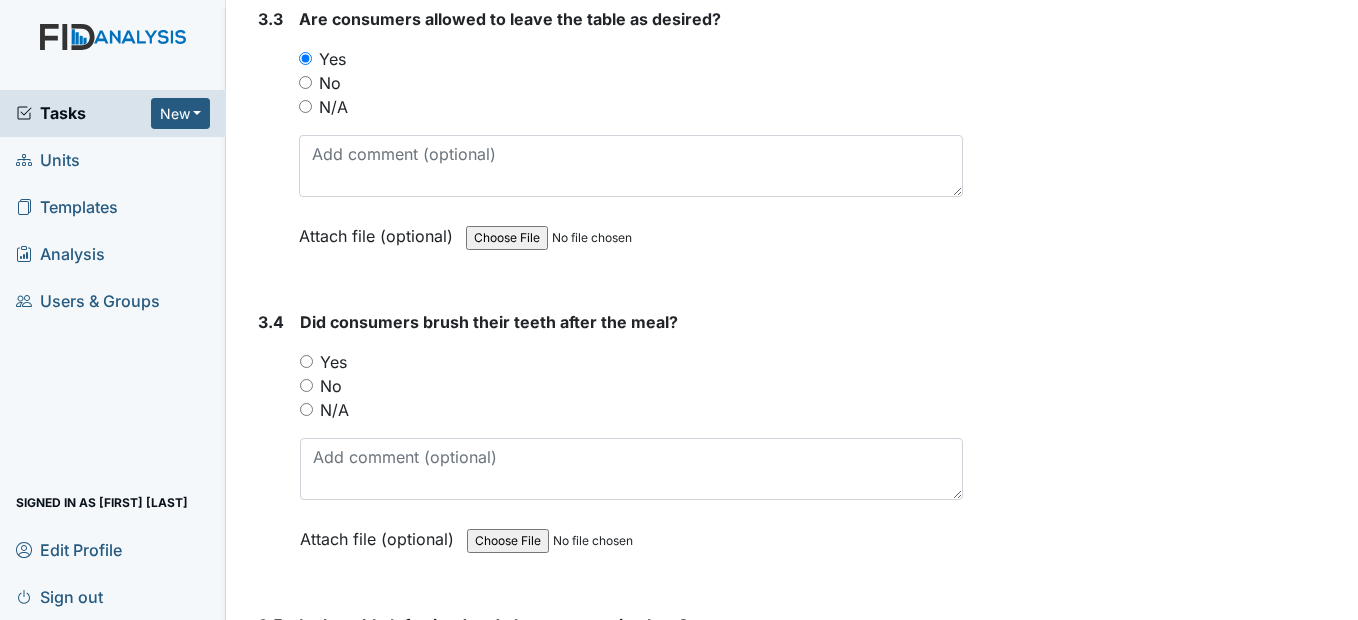 click on "Yes" at bounding box center (306, 361) 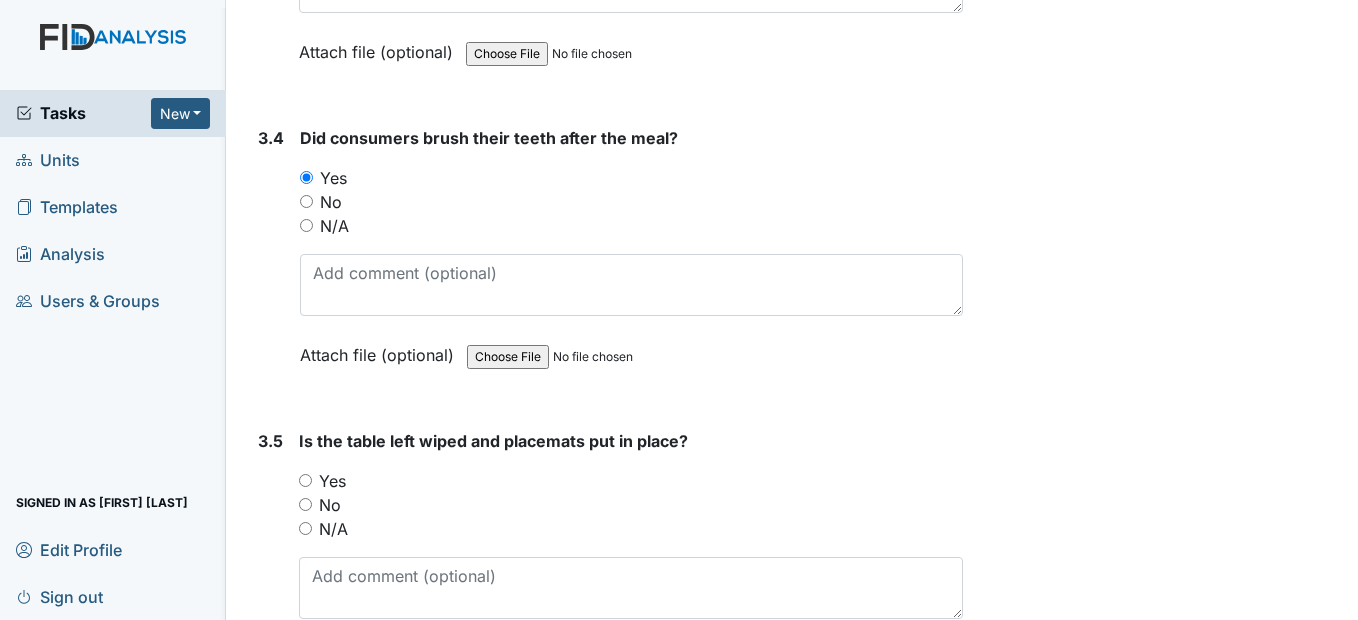 scroll, scrollTop: 4500, scrollLeft: 0, axis: vertical 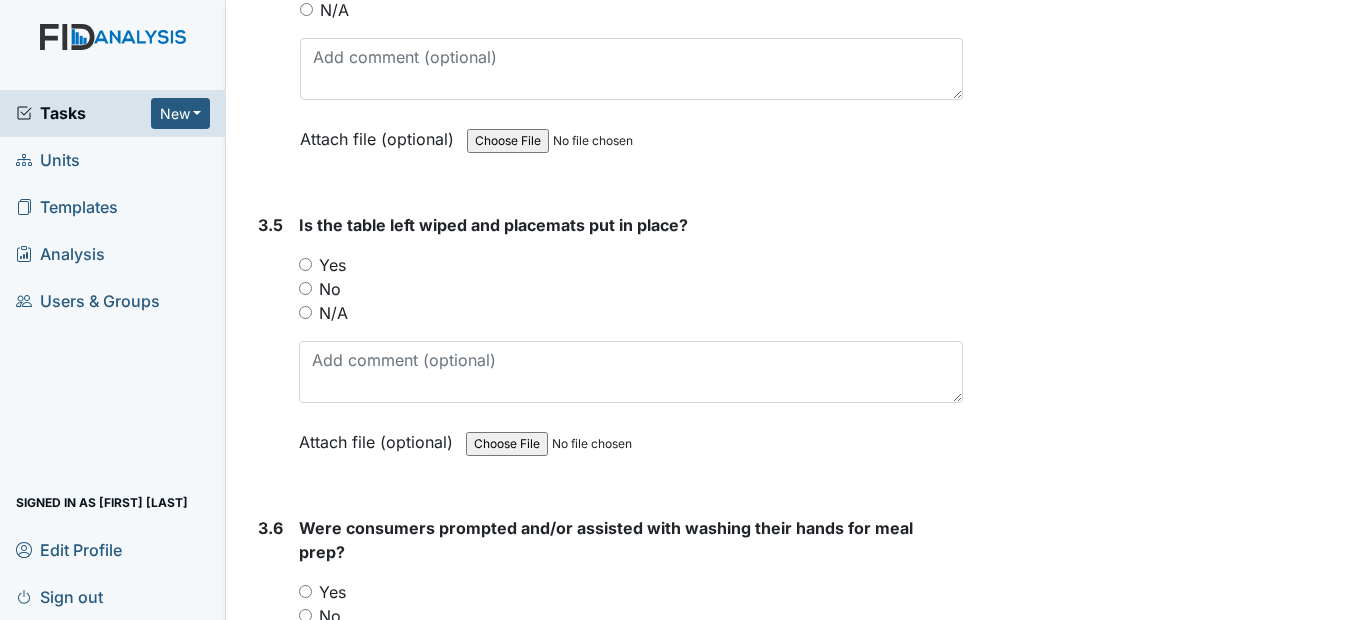 click on "Yes" at bounding box center [305, 264] 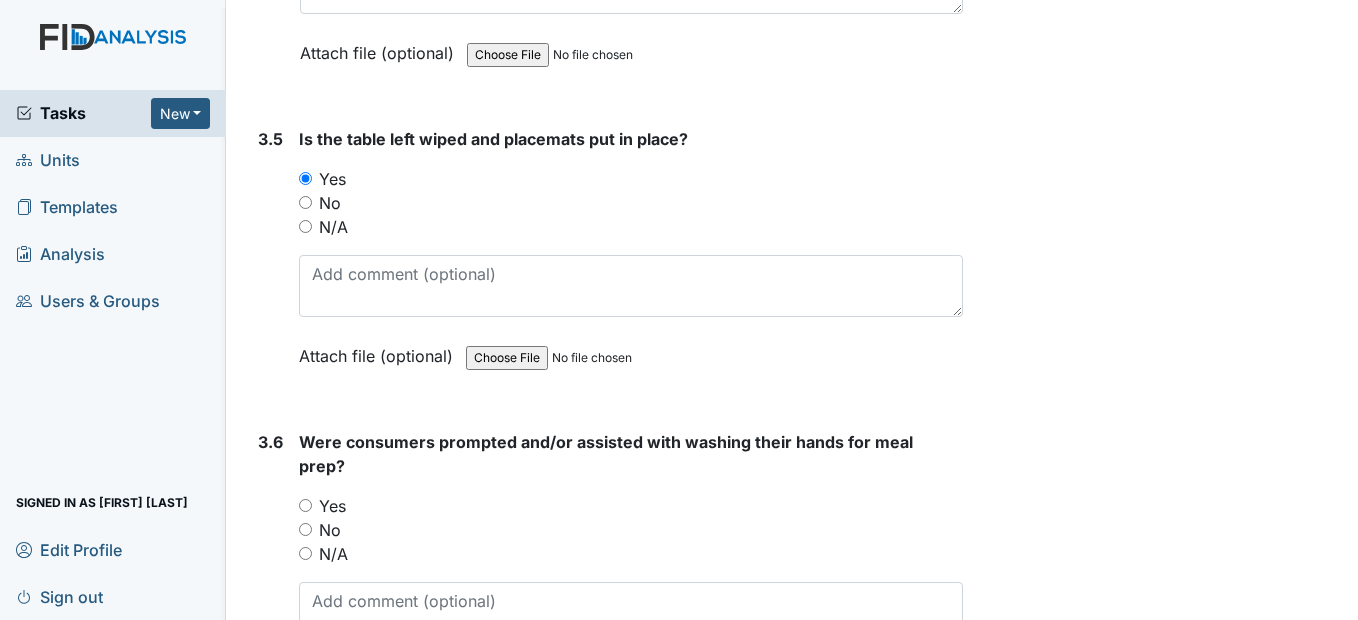 scroll, scrollTop: 4800, scrollLeft: 0, axis: vertical 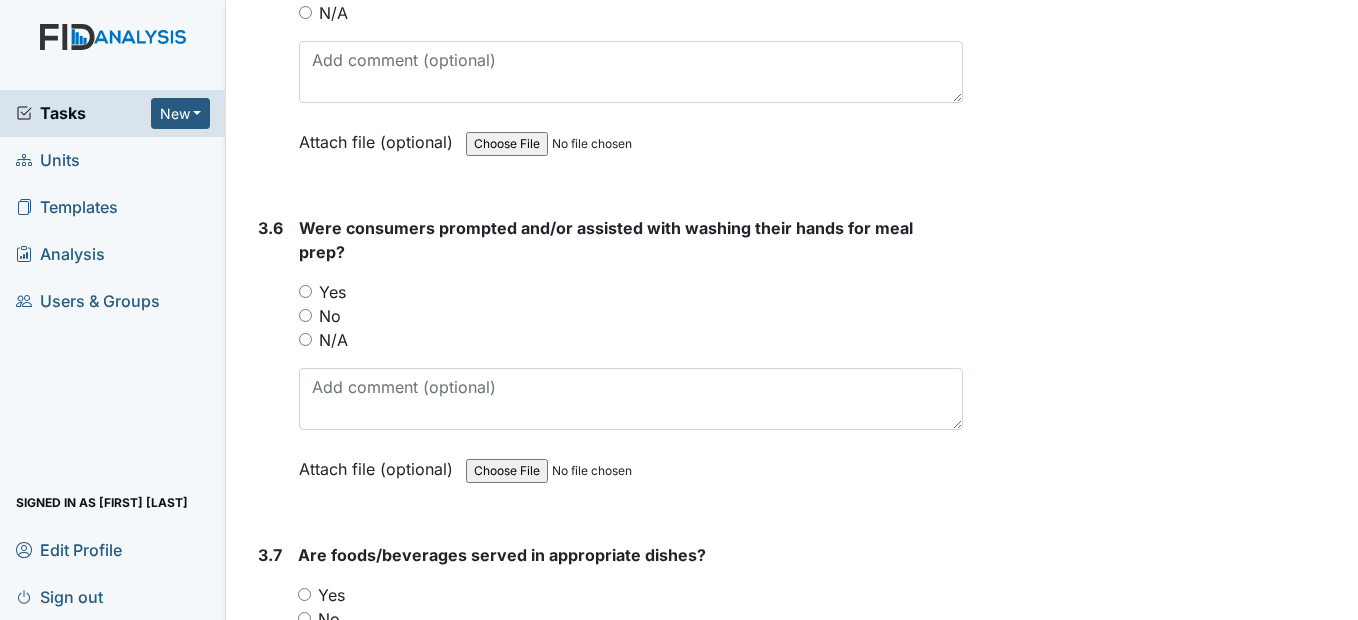 click on "Yes" at bounding box center [630, 292] 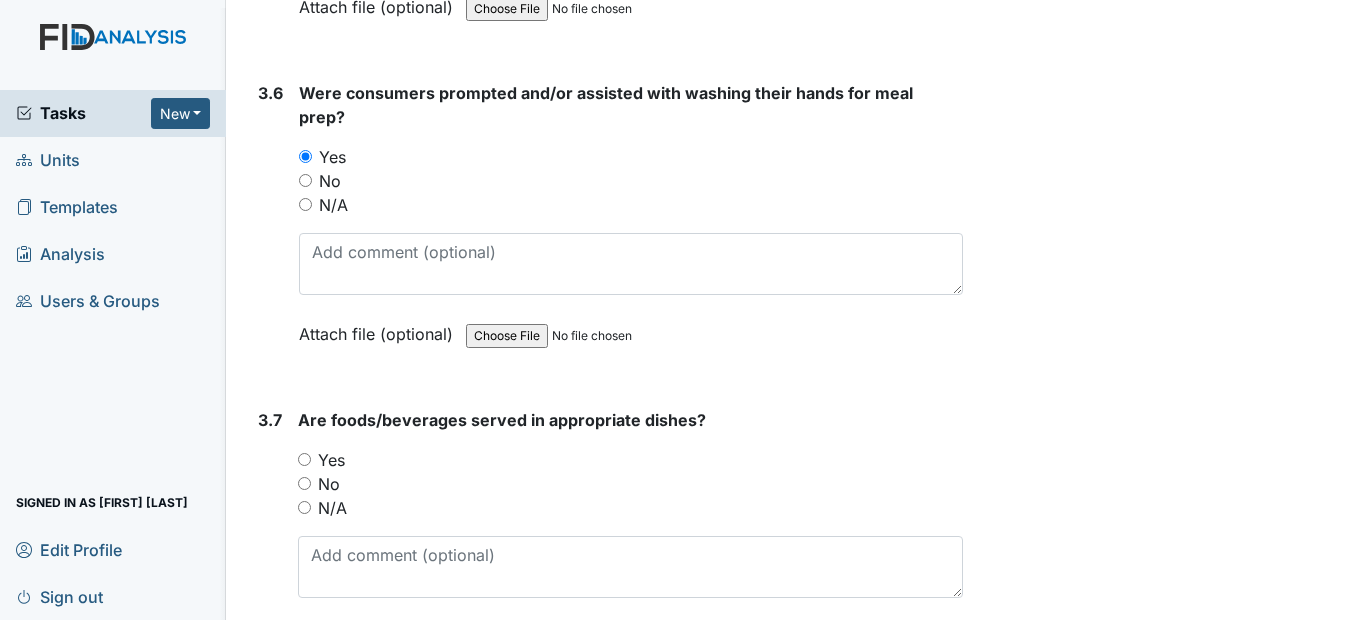 scroll, scrollTop: 5000, scrollLeft: 0, axis: vertical 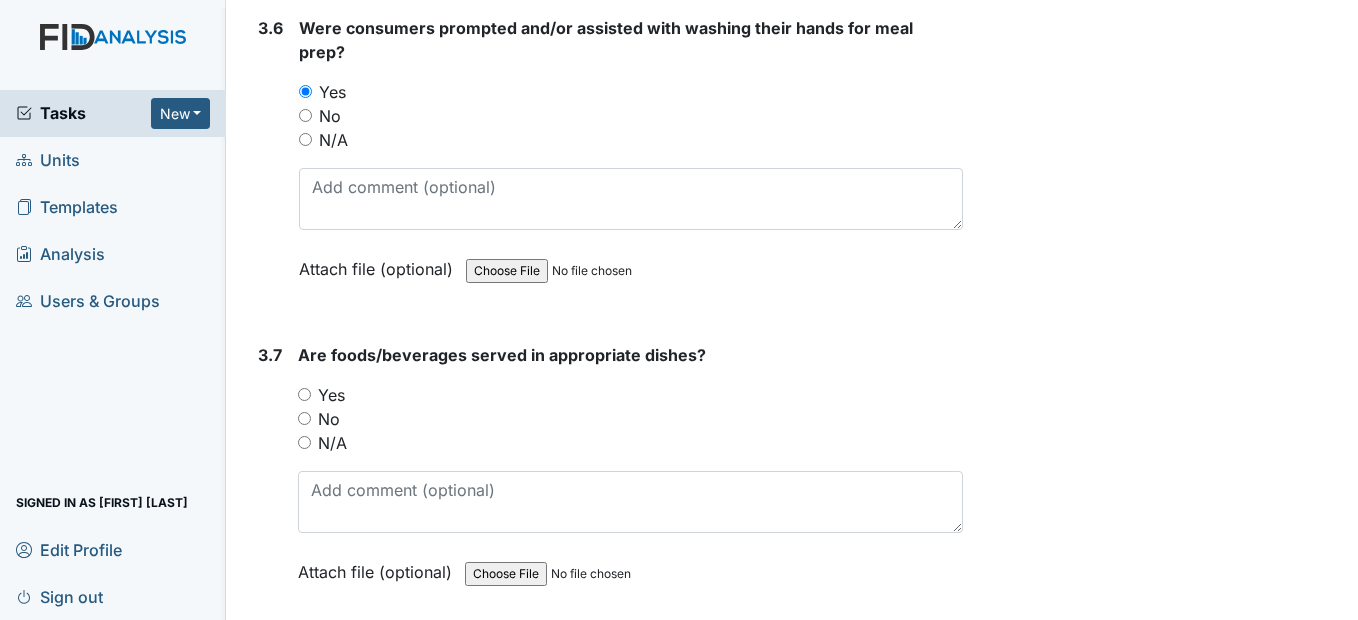 click on "Yes" at bounding box center (304, 394) 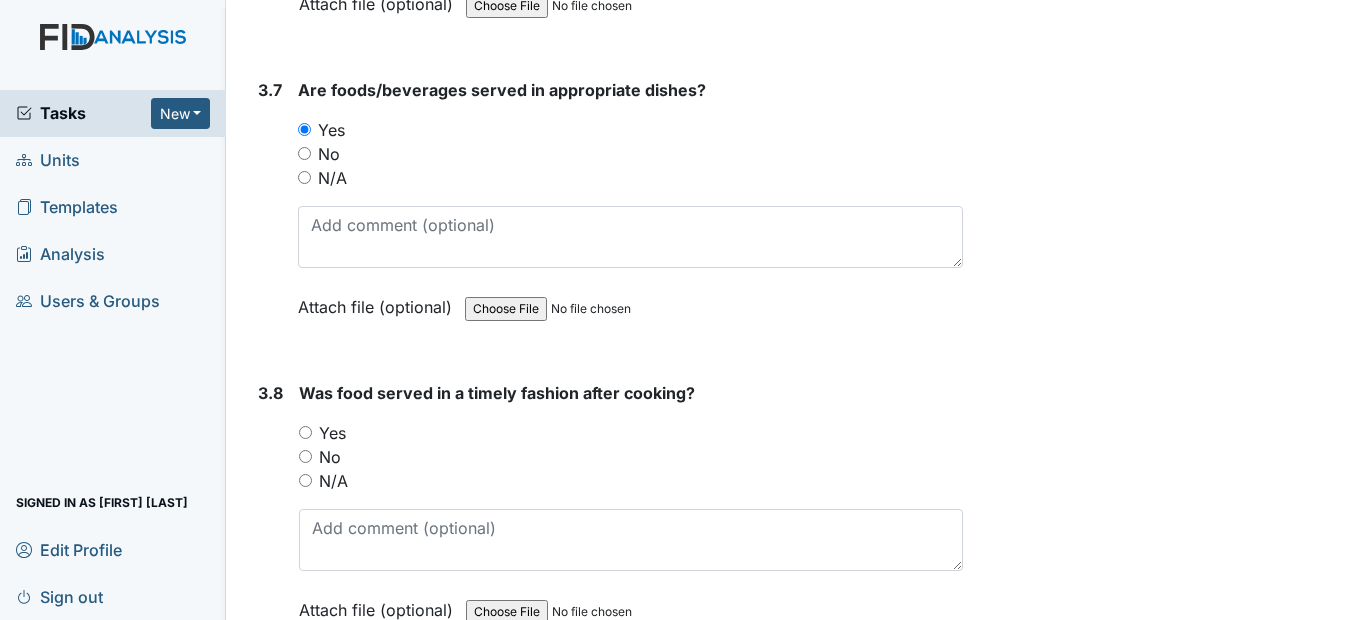 scroll, scrollTop: 5300, scrollLeft: 0, axis: vertical 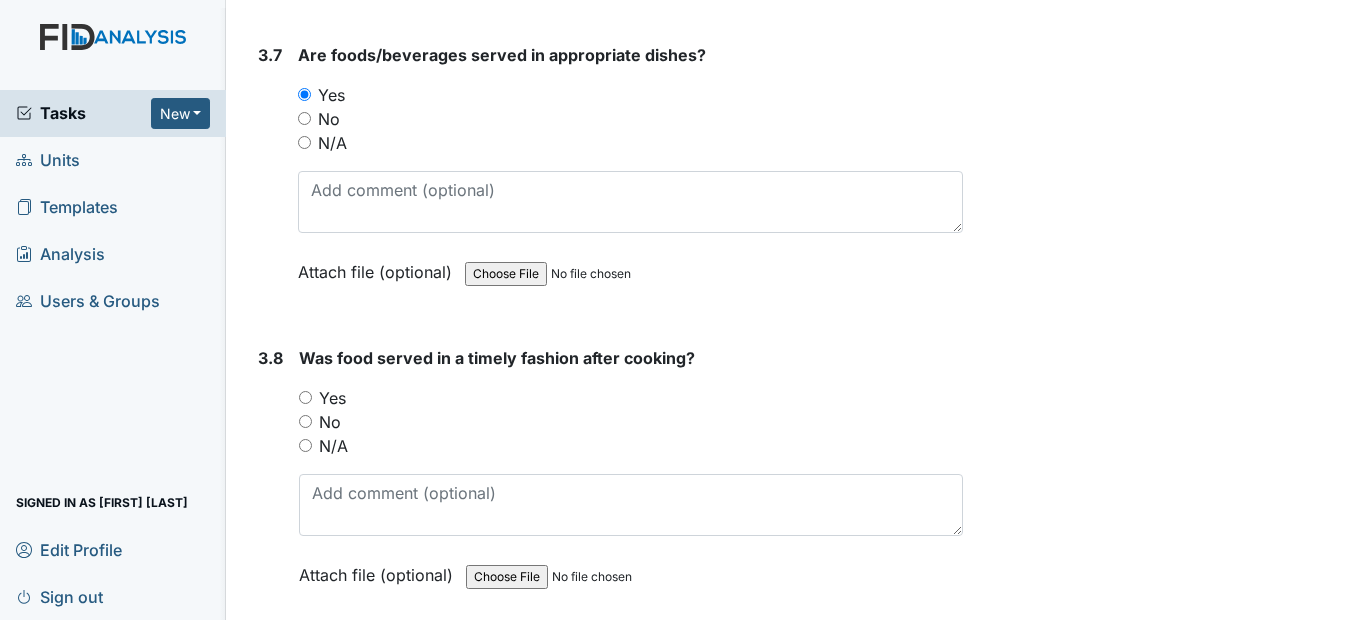 click on "Yes" at bounding box center (630, 398) 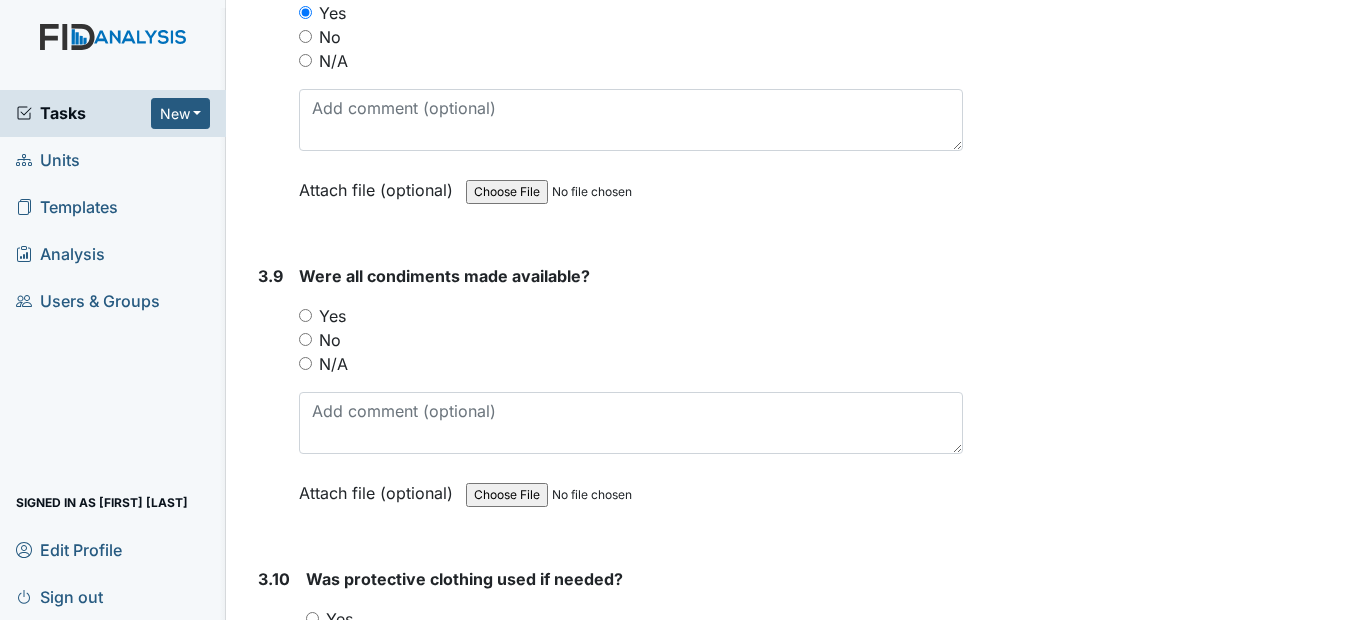 scroll, scrollTop: 5700, scrollLeft: 0, axis: vertical 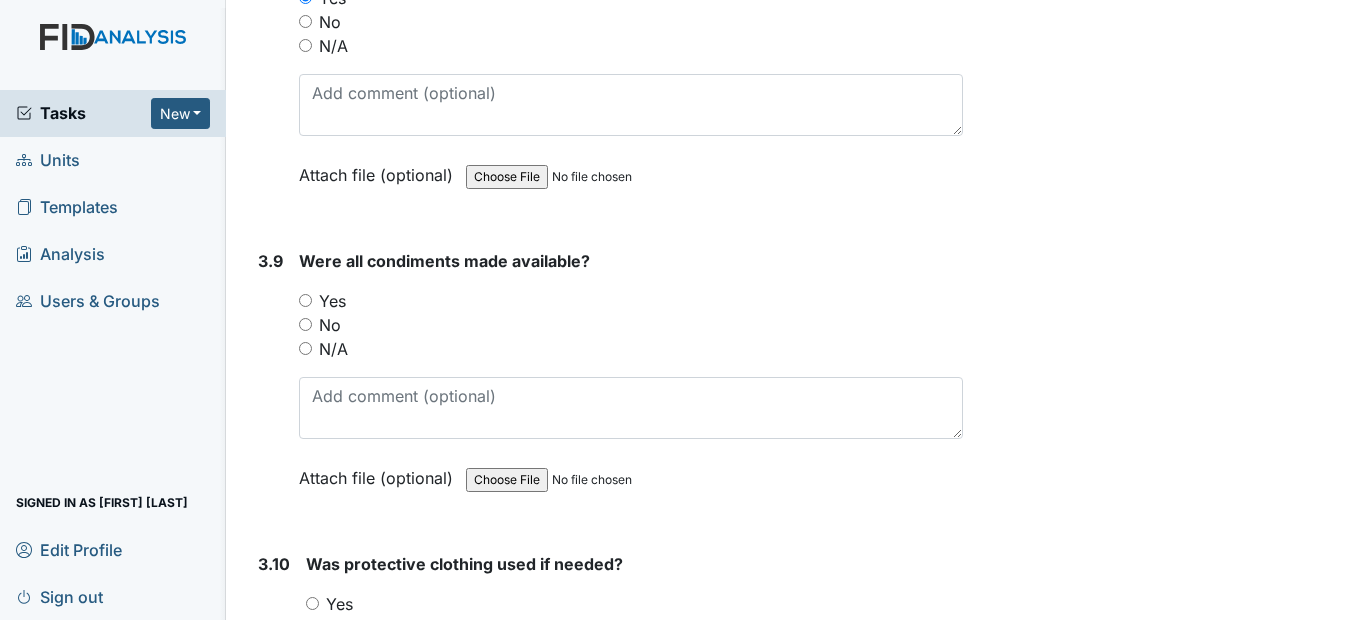 click on "Yes" at bounding box center [305, 300] 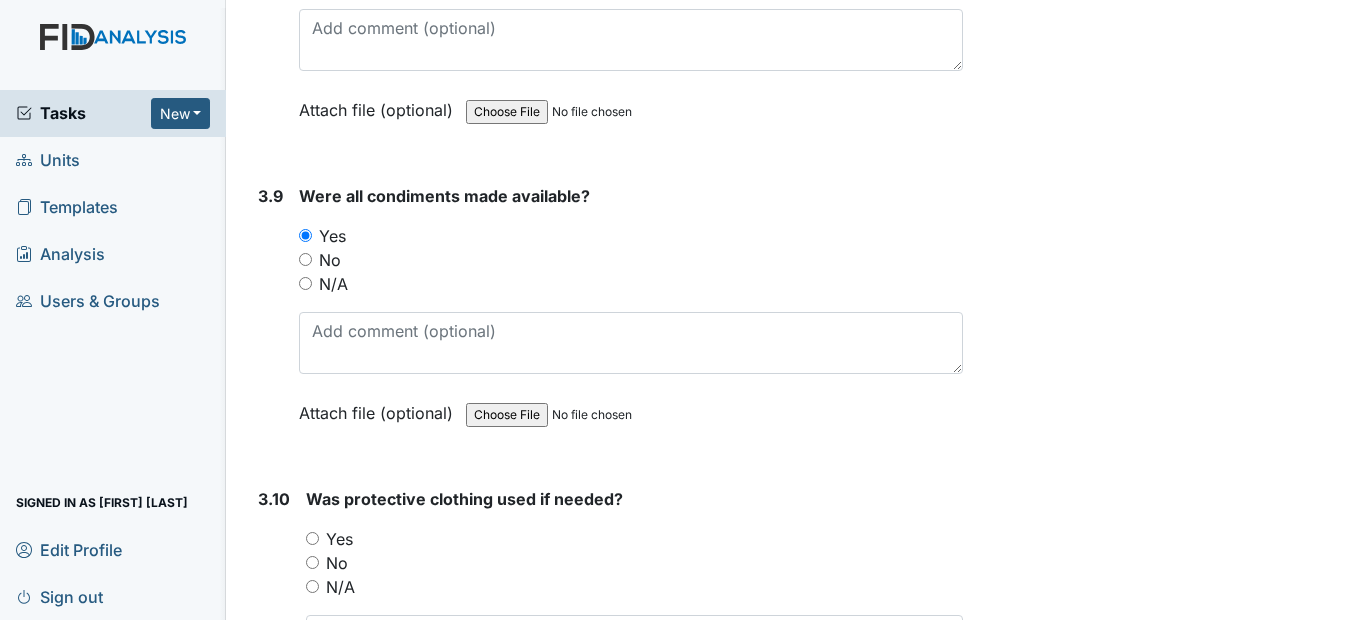 scroll, scrollTop: 5900, scrollLeft: 0, axis: vertical 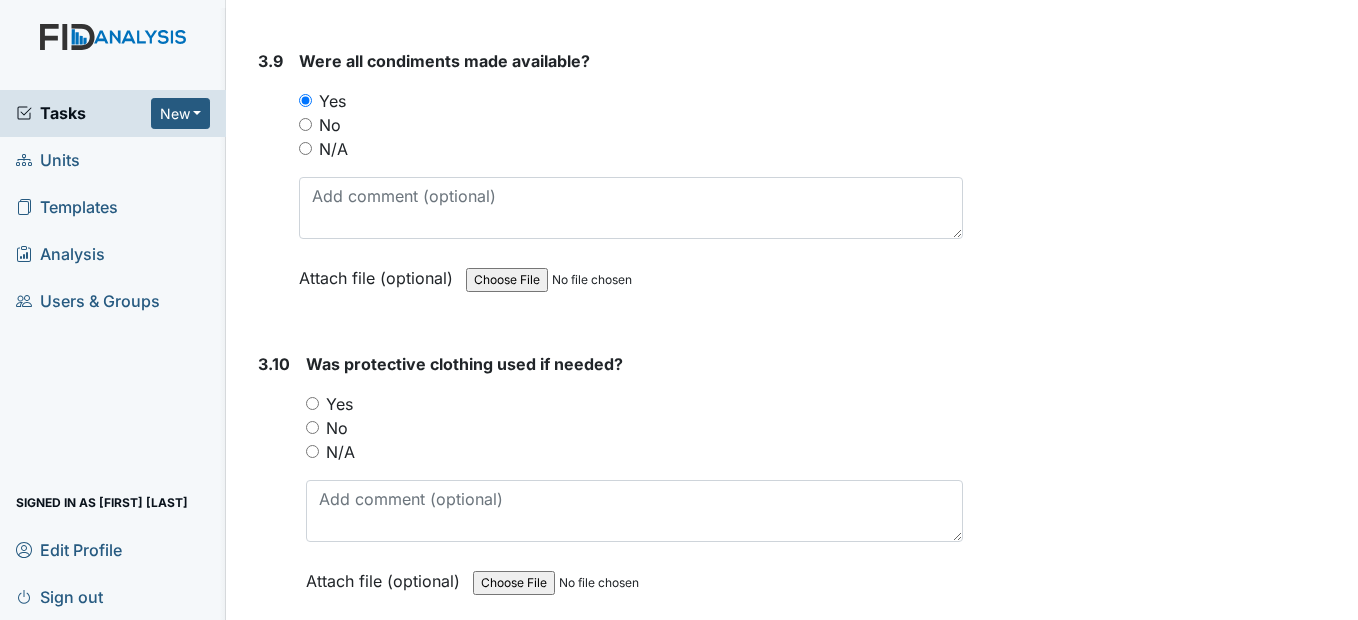 click on "Yes" at bounding box center (312, 403) 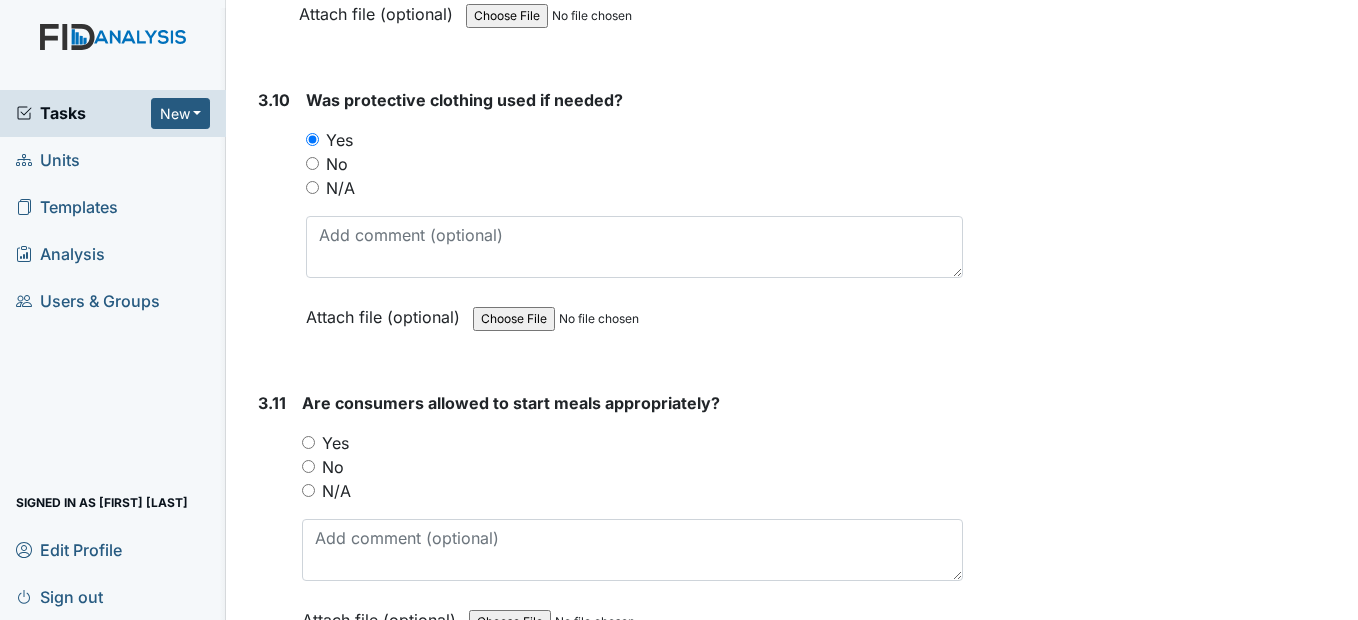 scroll, scrollTop: 6200, scrollLeft: 0, axis: vertical 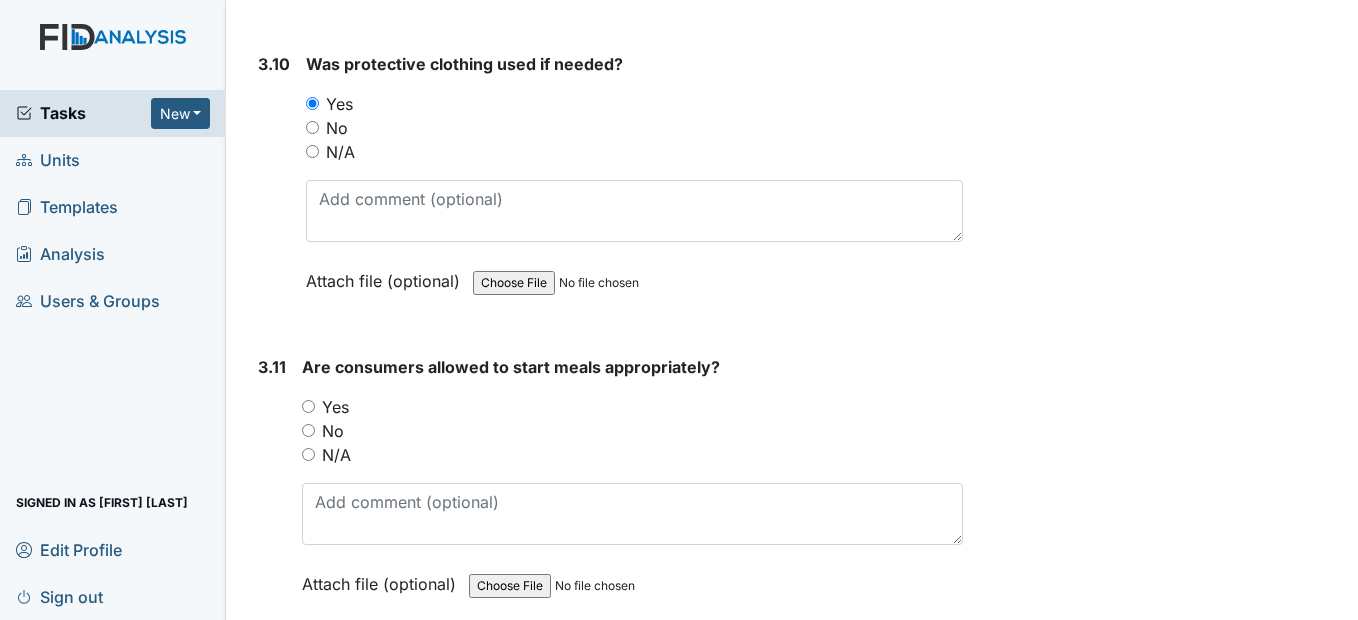 click on "Yes" at bounding box center (308, 406) 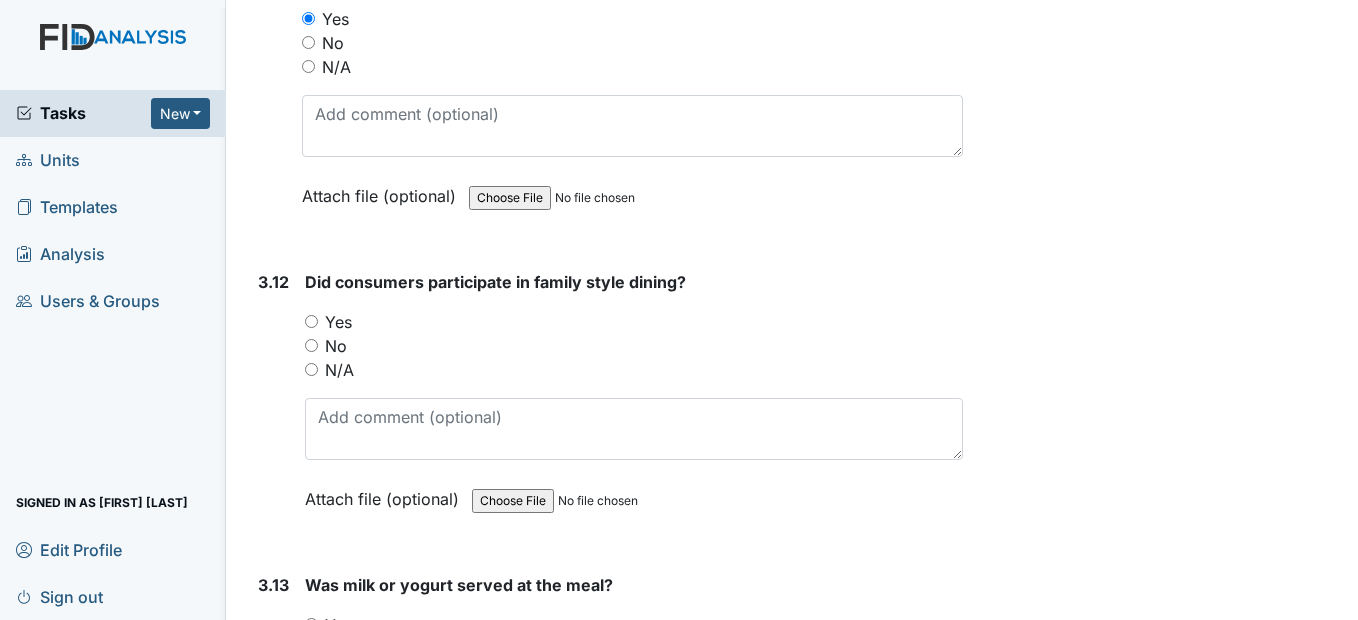 scroll, scrollTop: 6600, scrollLeft: 0, axis: vertical 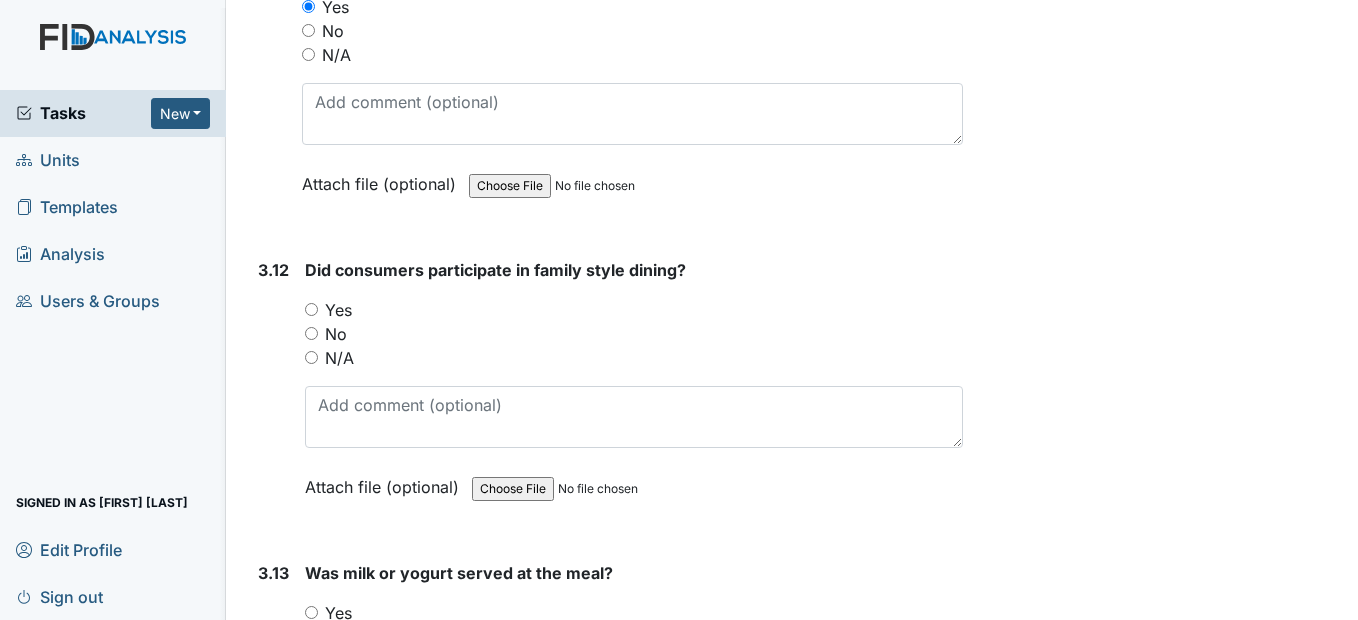 click on "Yes" at bounding box center [311, 309] 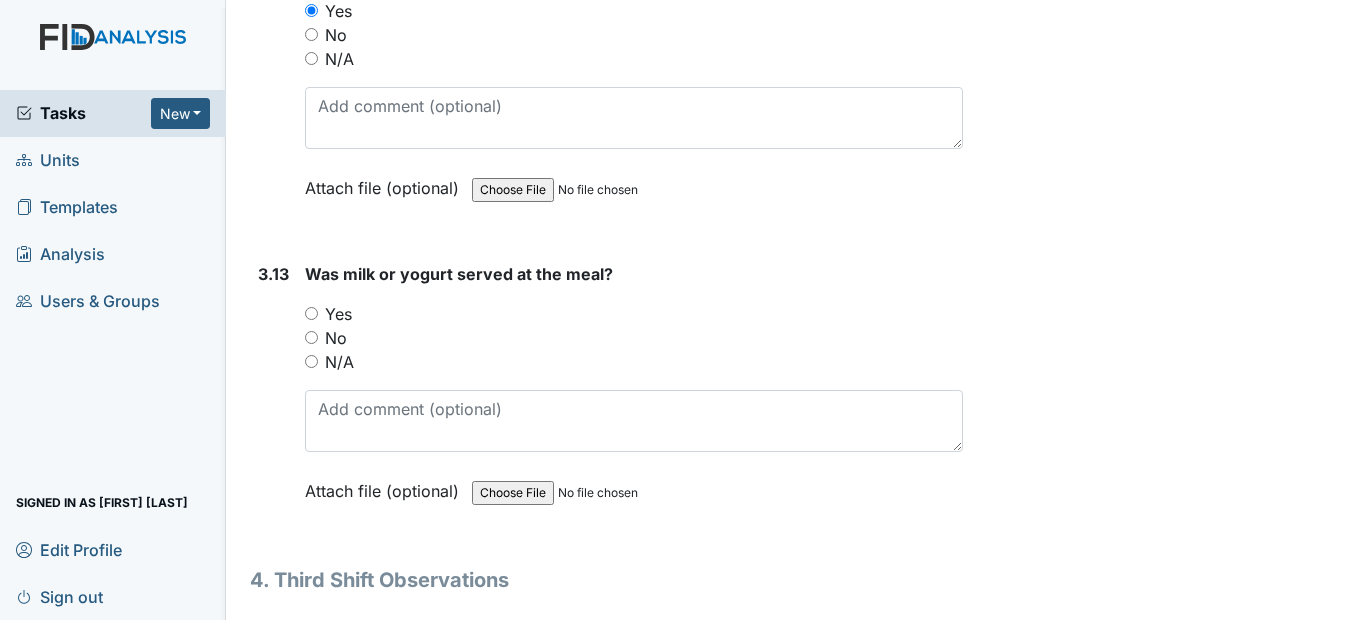 scroll, scrollTop: 6900, scrollLeft: 0, axis: vertical 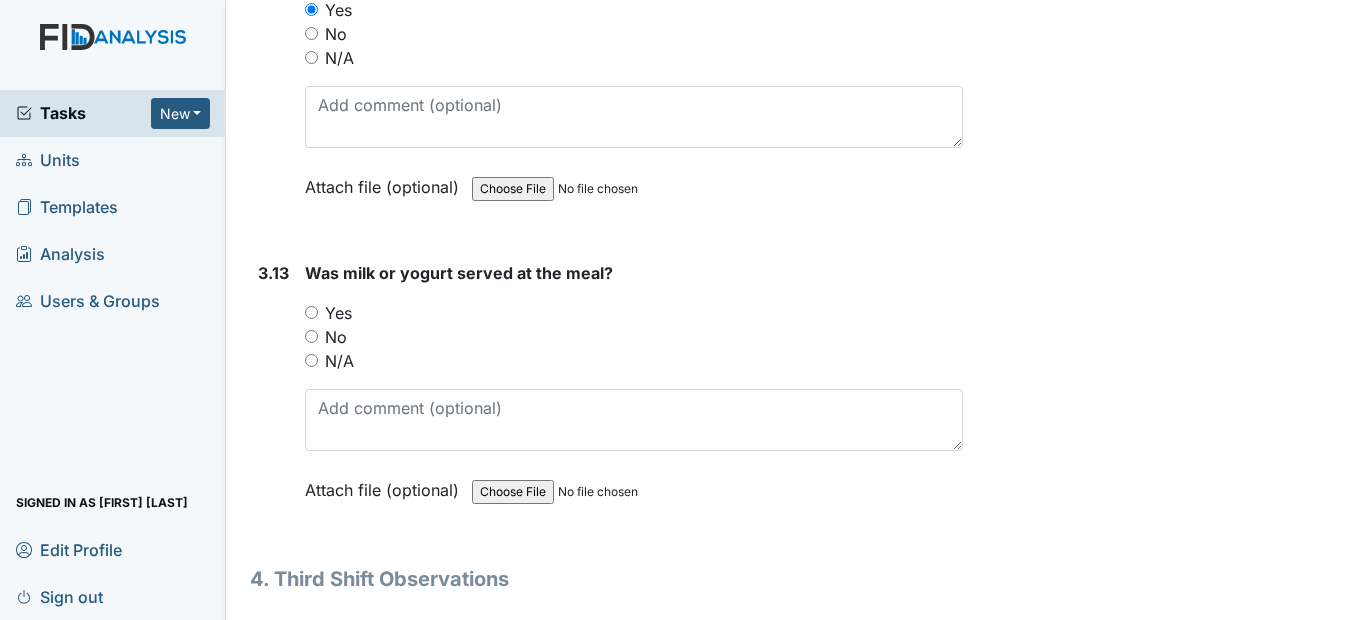 click on "Yes" at bounding box center (311, 312) 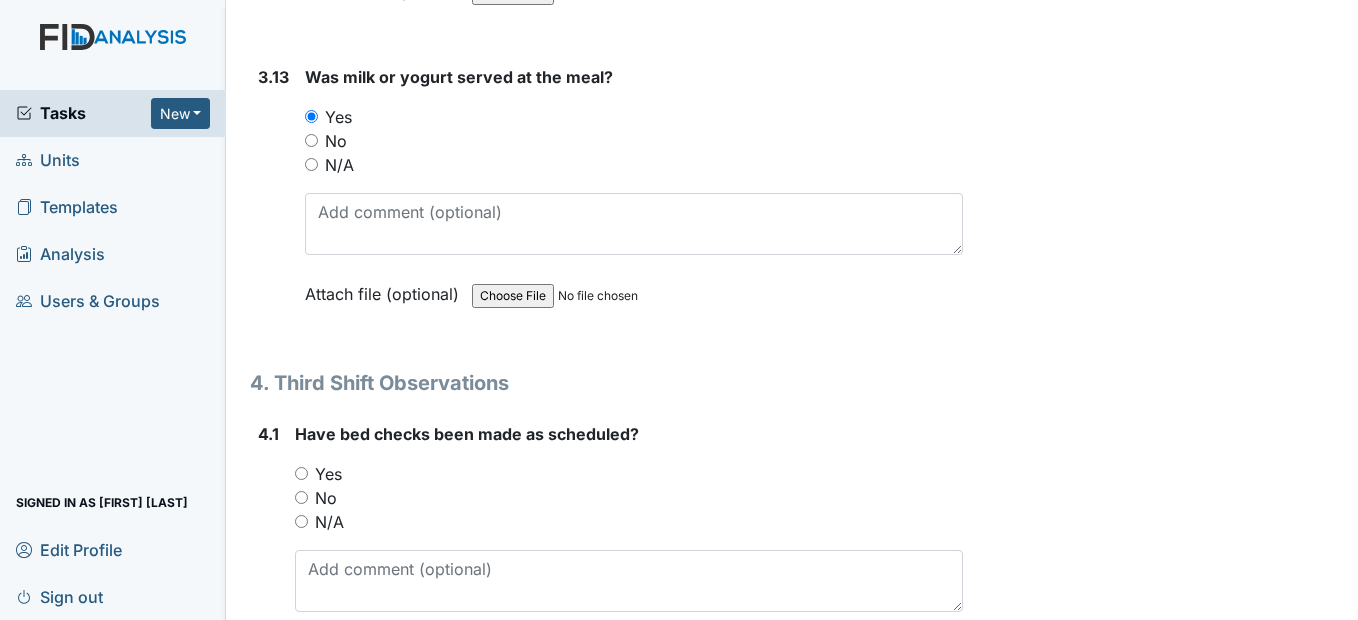 scroll, scrollTop: 7300, scrollLeft: 0, axis: vertical 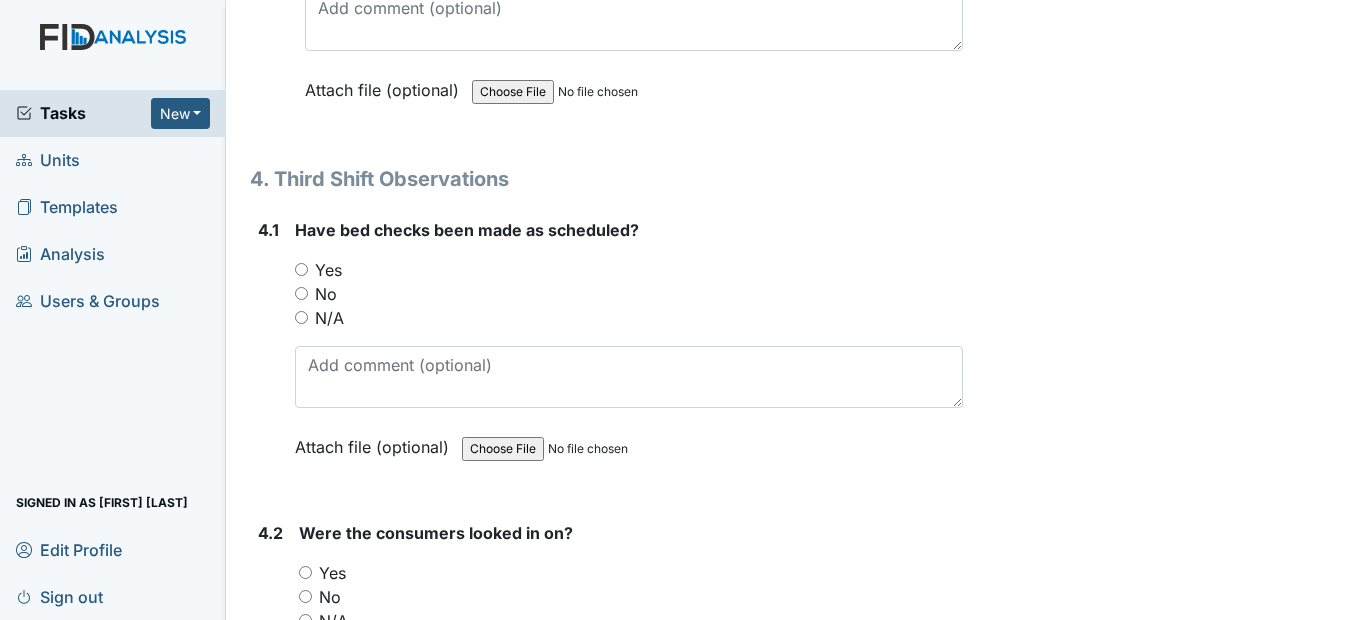 click on "Yes" at bounding box center (301, 269) 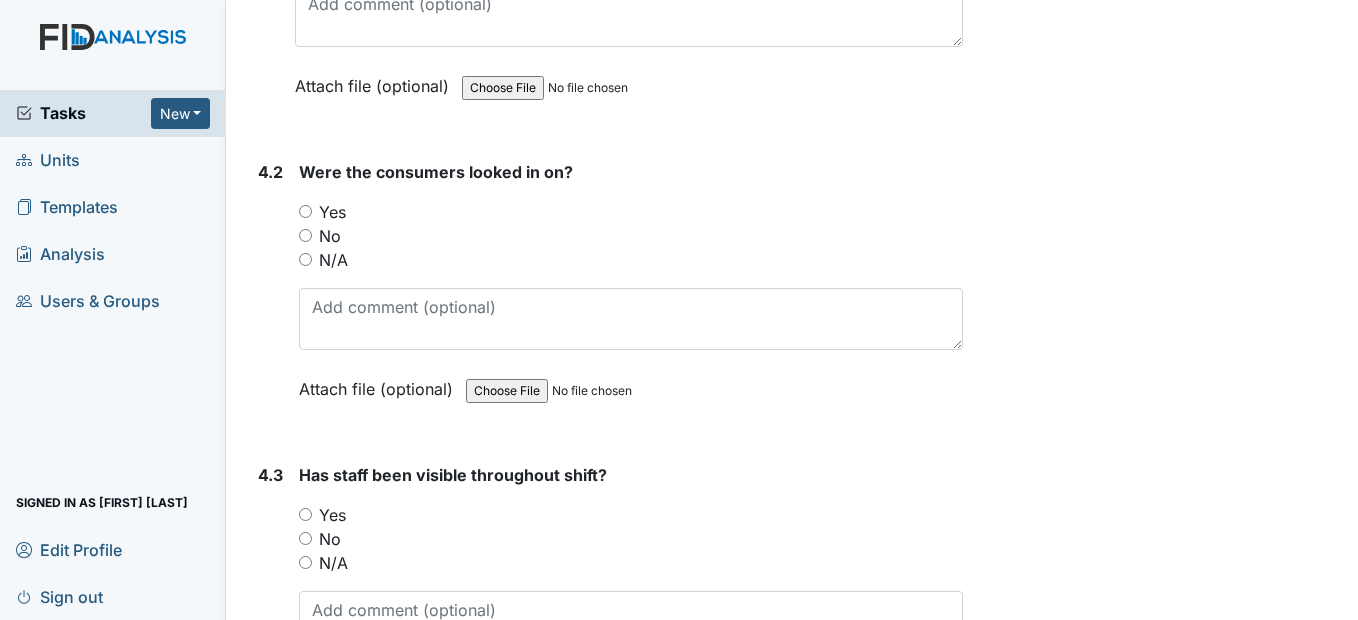 scroll, scrollTop: 7700, scrollLeft: 0, axis: vertical 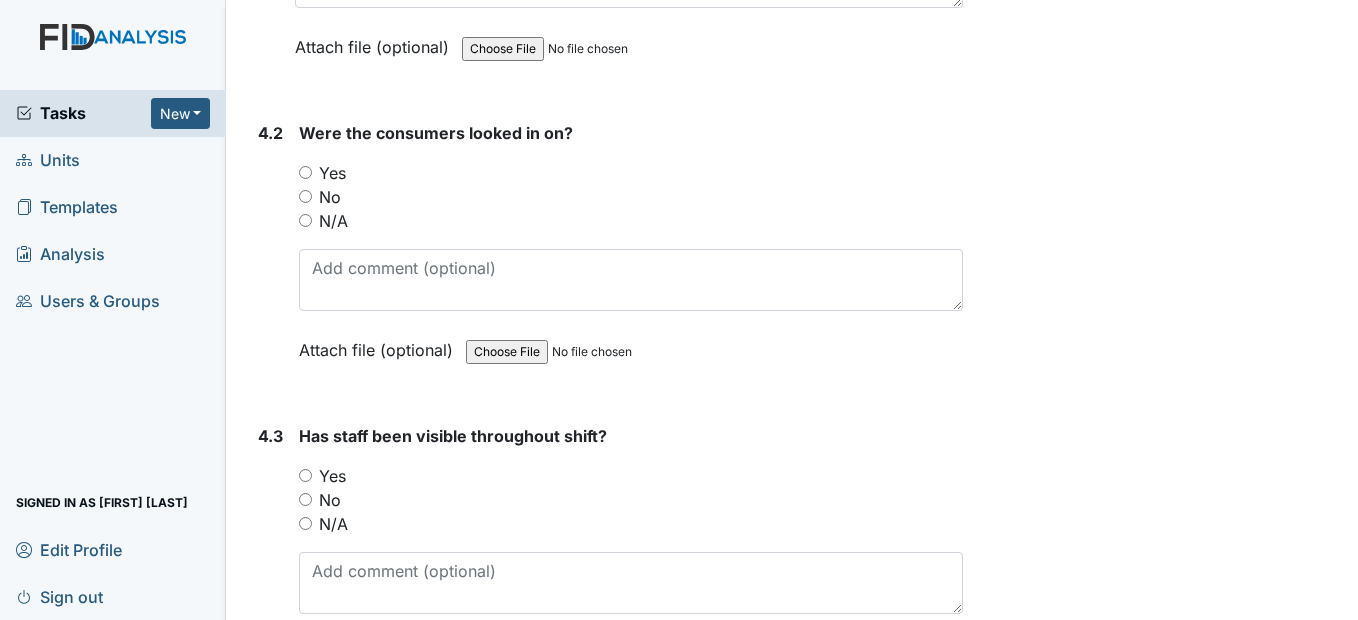 click on "Yes" at bounding box center (305, 172) 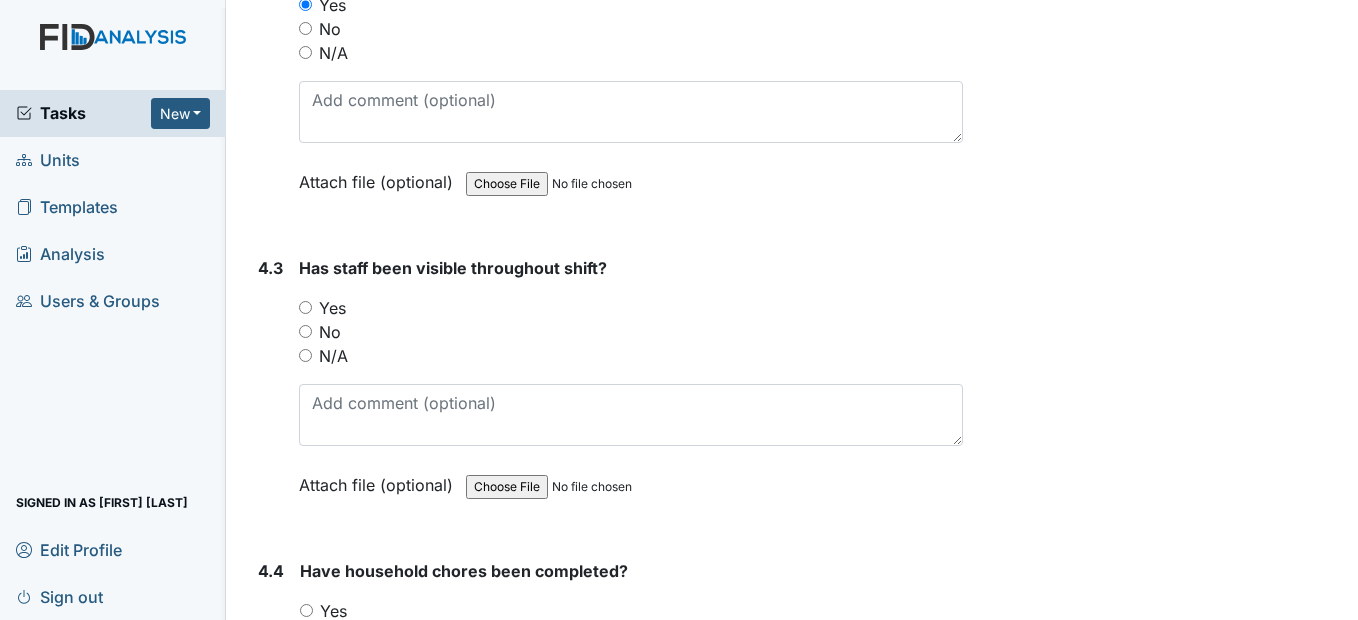scroll, scrollTop: 8000, scrollLeft: 0, axis: vertical 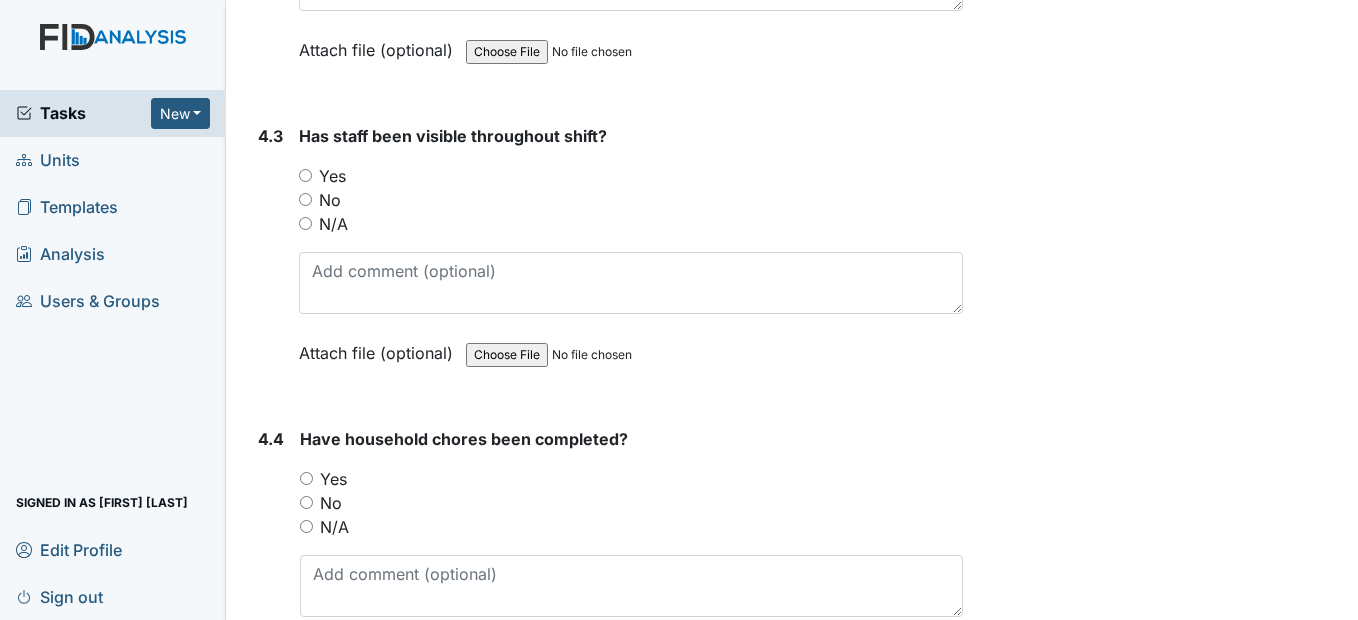 click on "Yes" at bounding box center [305, 175] 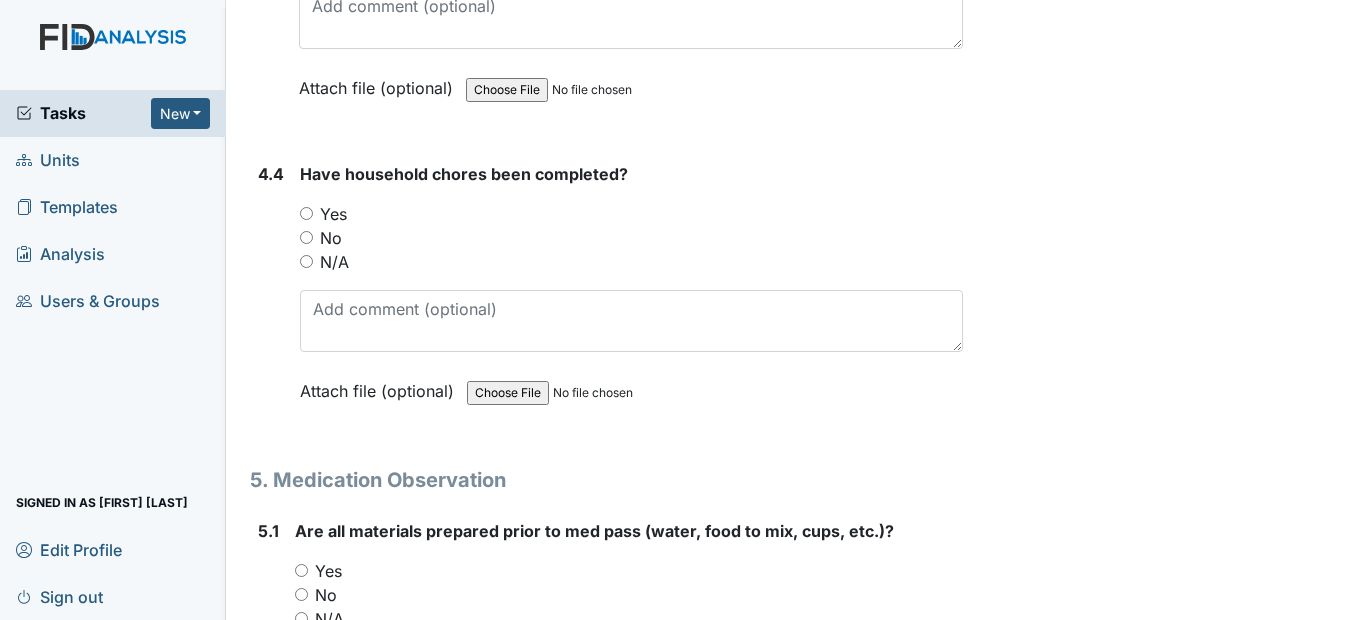 scroll, scrollTop: 8300, scrollLeft: 0, axis: vertical 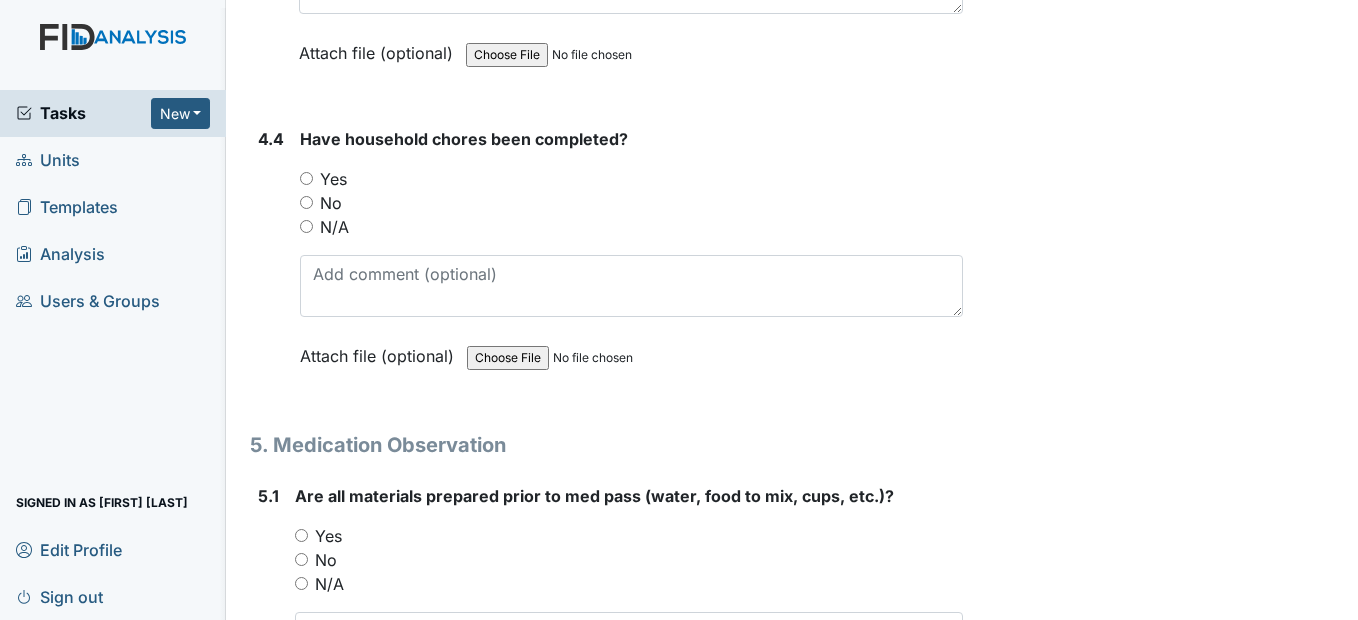 click on "Yes" at bounding box center (306, 178) 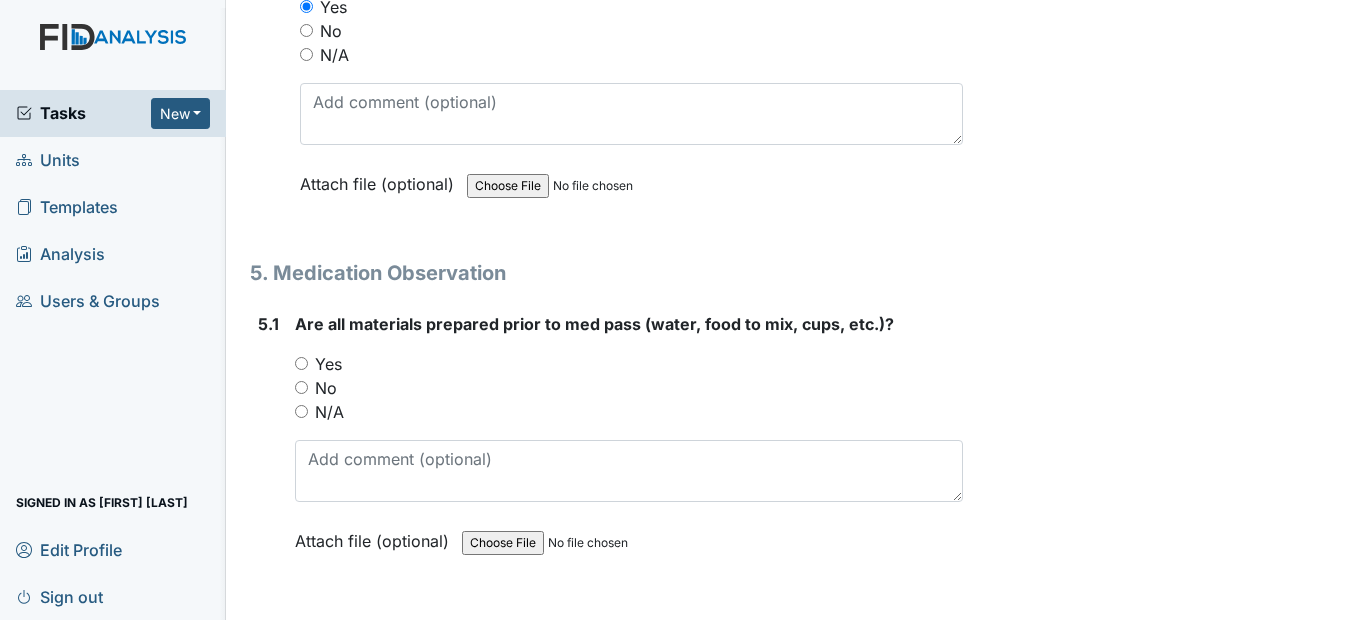 scroll, scrollTop: 8500, scrollLeft: 0, axis: vertical 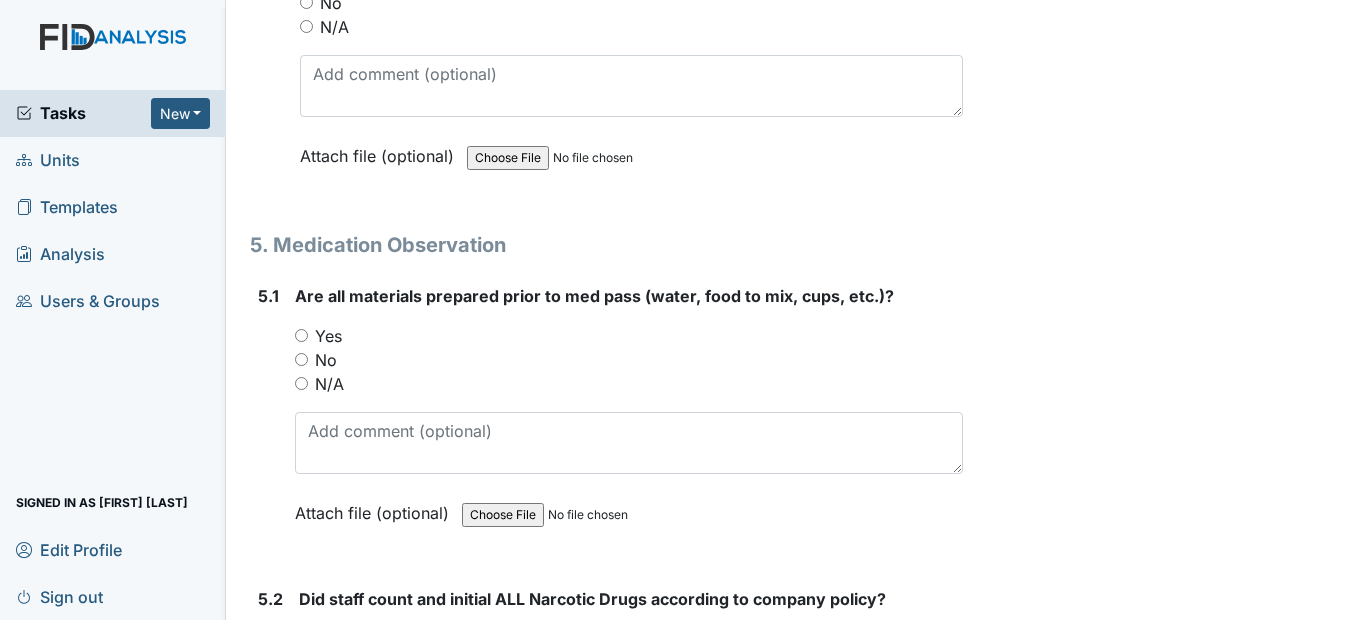 click on "Yes" at bounding box center (301, 335) 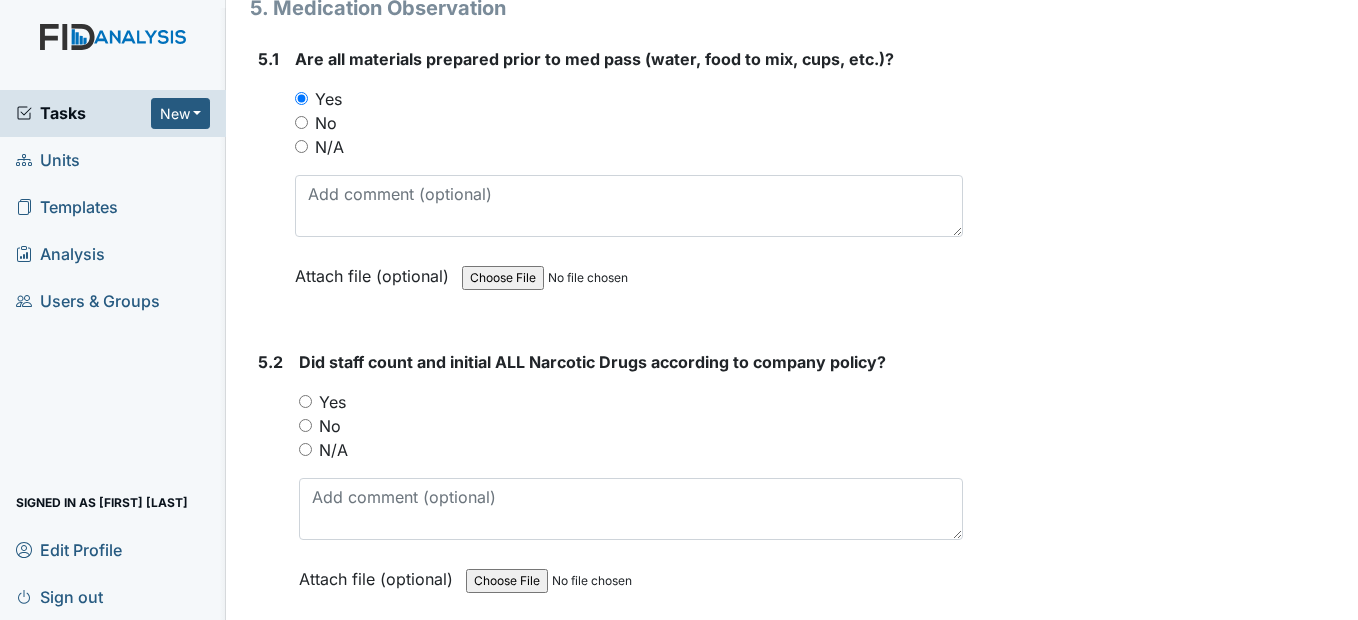 scroll, scrollTop: 8800, scrollLeft: 0, axis: vertical 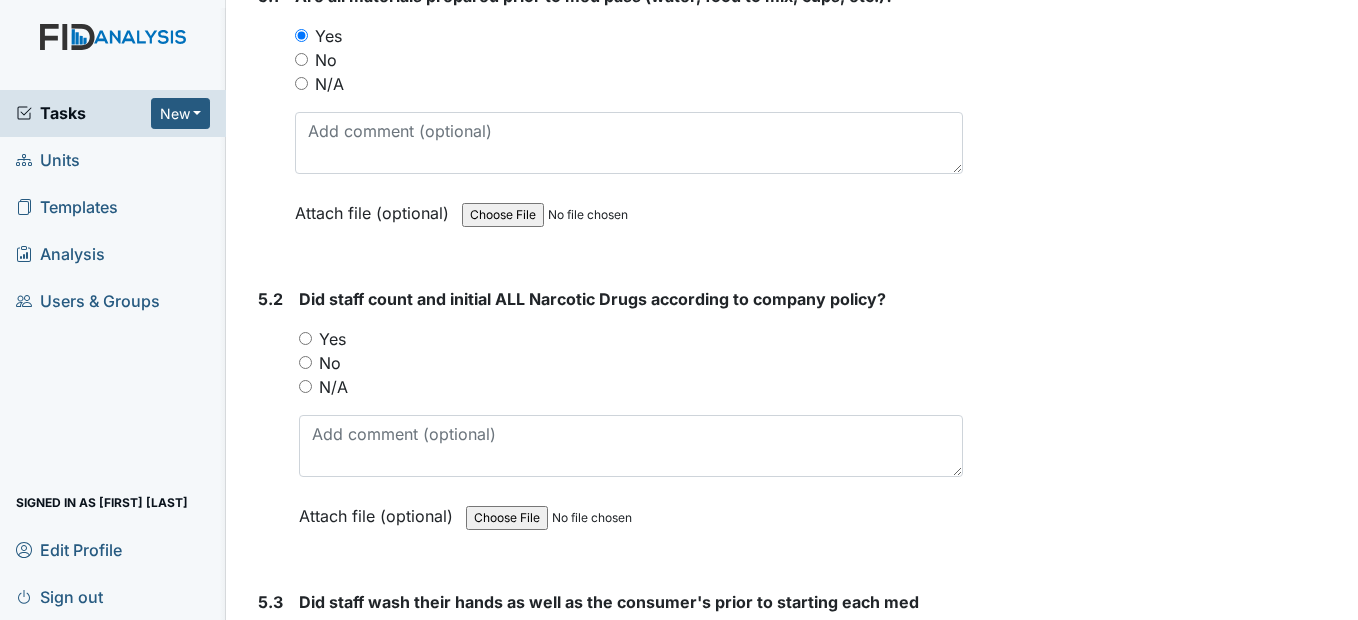 click on "Yes" at bounding box center (305, 338) 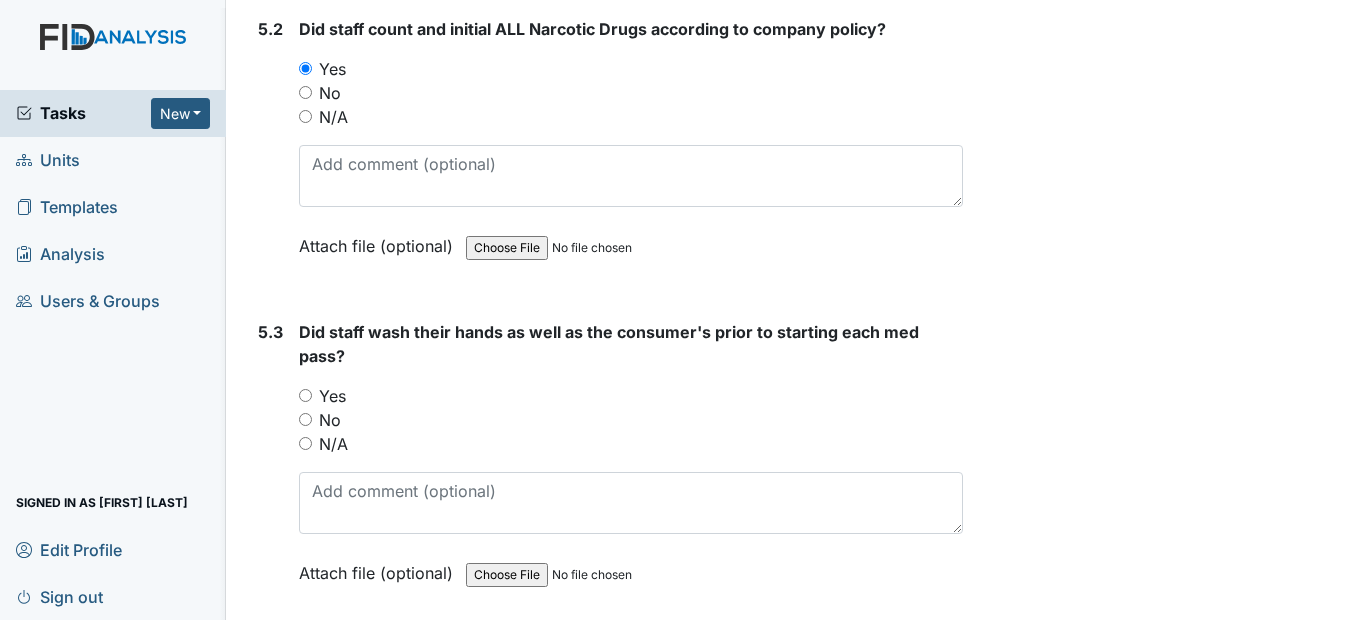 scroll, scrollTop: 9100, scrollLeft: 0, axis: vertical 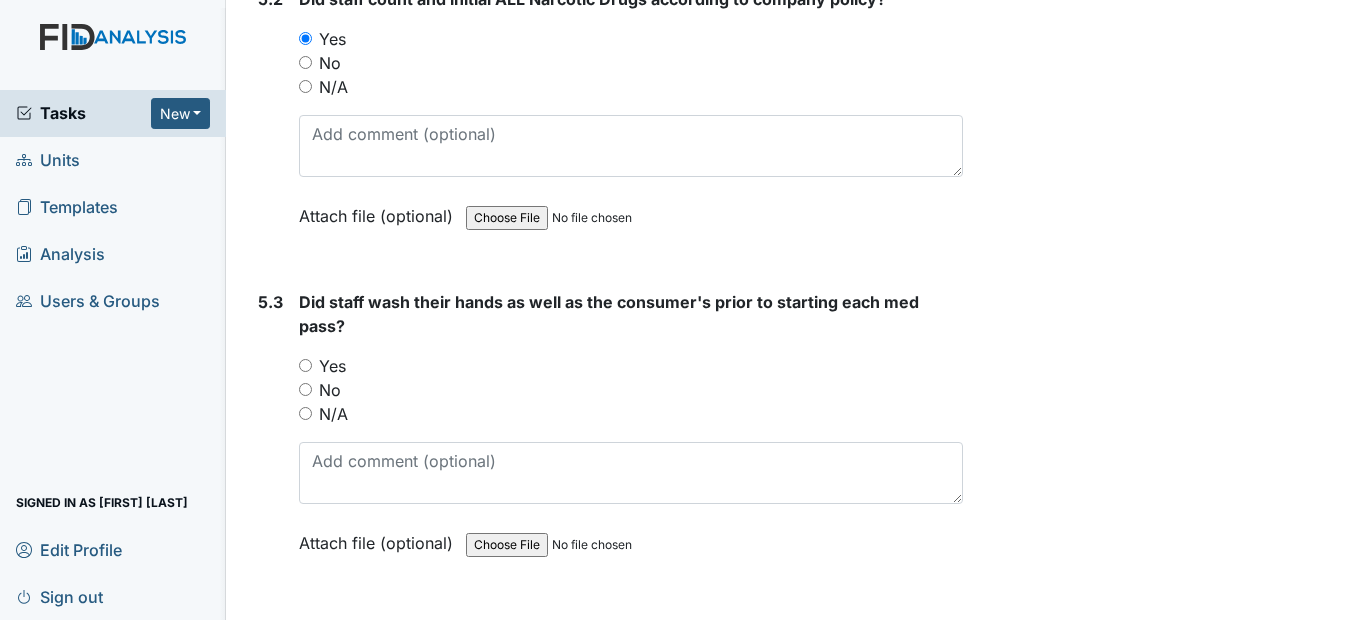 click on "Yes" at bounding box center (305, 365) 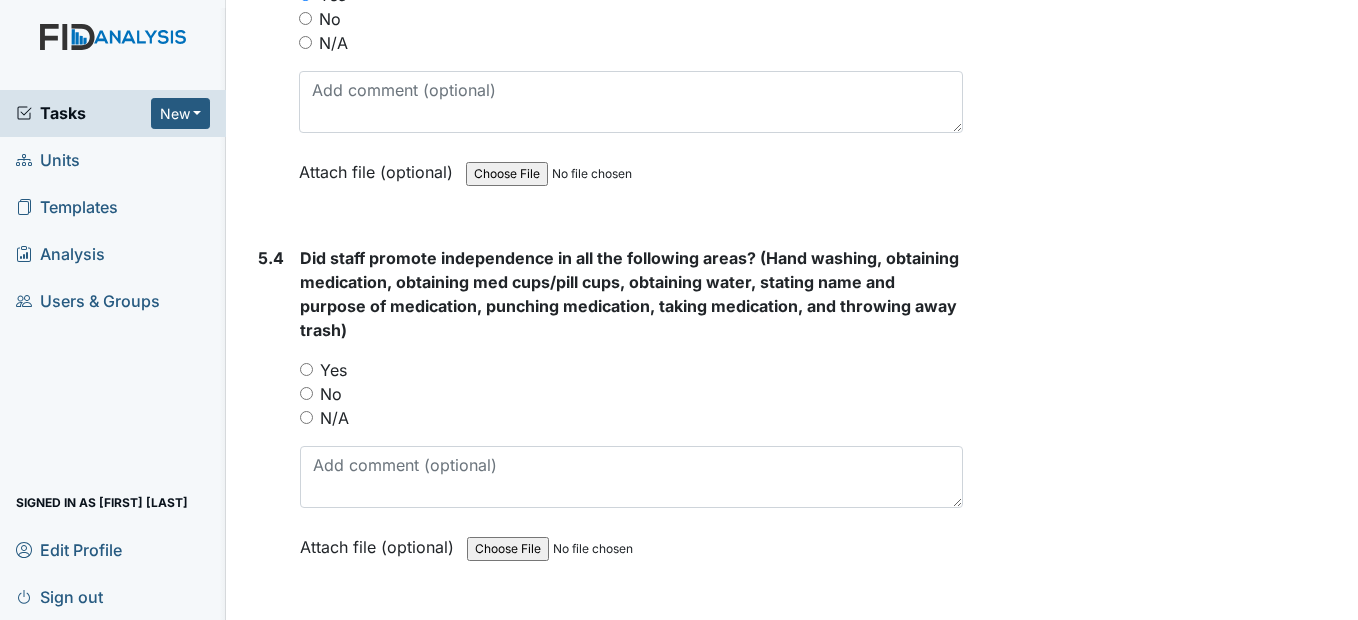 scroll, scrollTop: 9500, scrollLeft: 0, axis: vertical 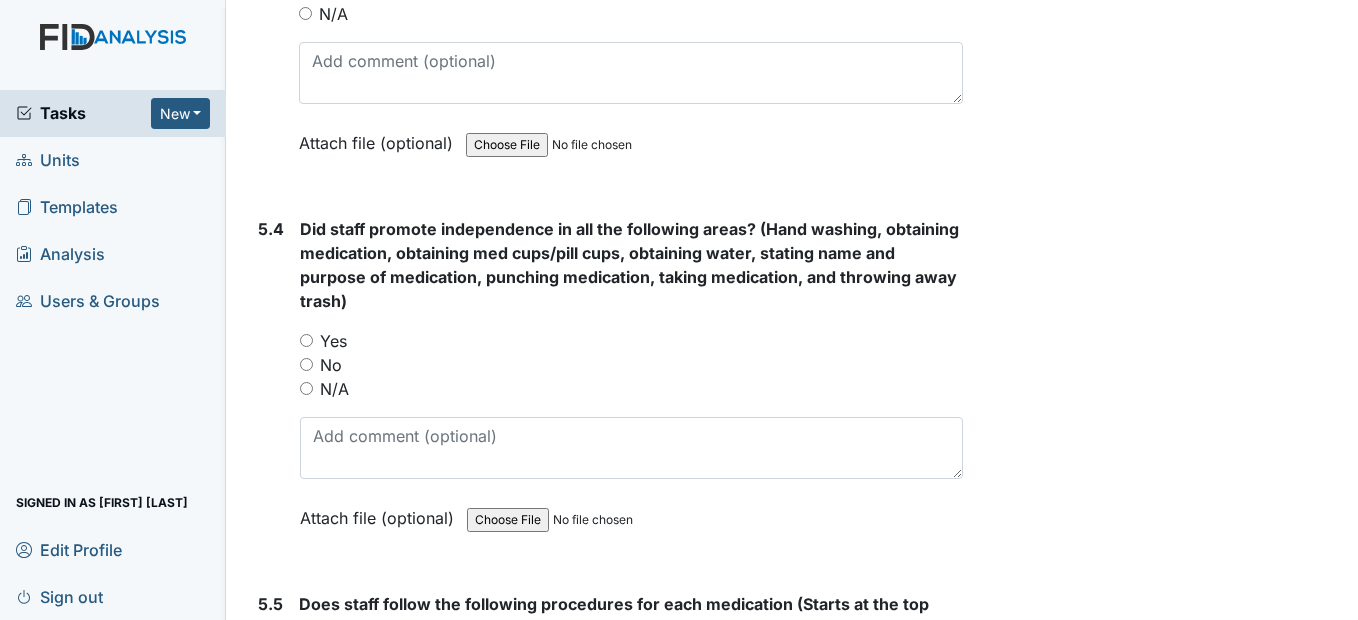 click on "Yes" at bounding box center (306, 340) 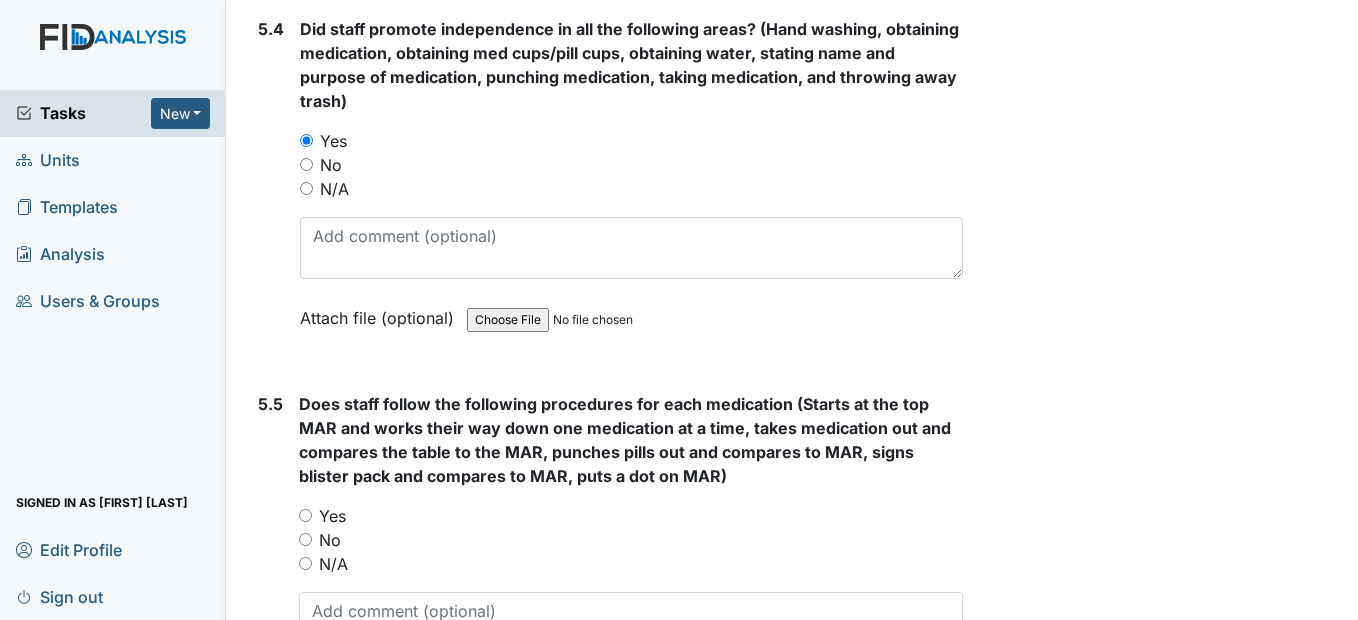 scroll, scrollTop: 9800, scrollLeft: 0, axis: vertical 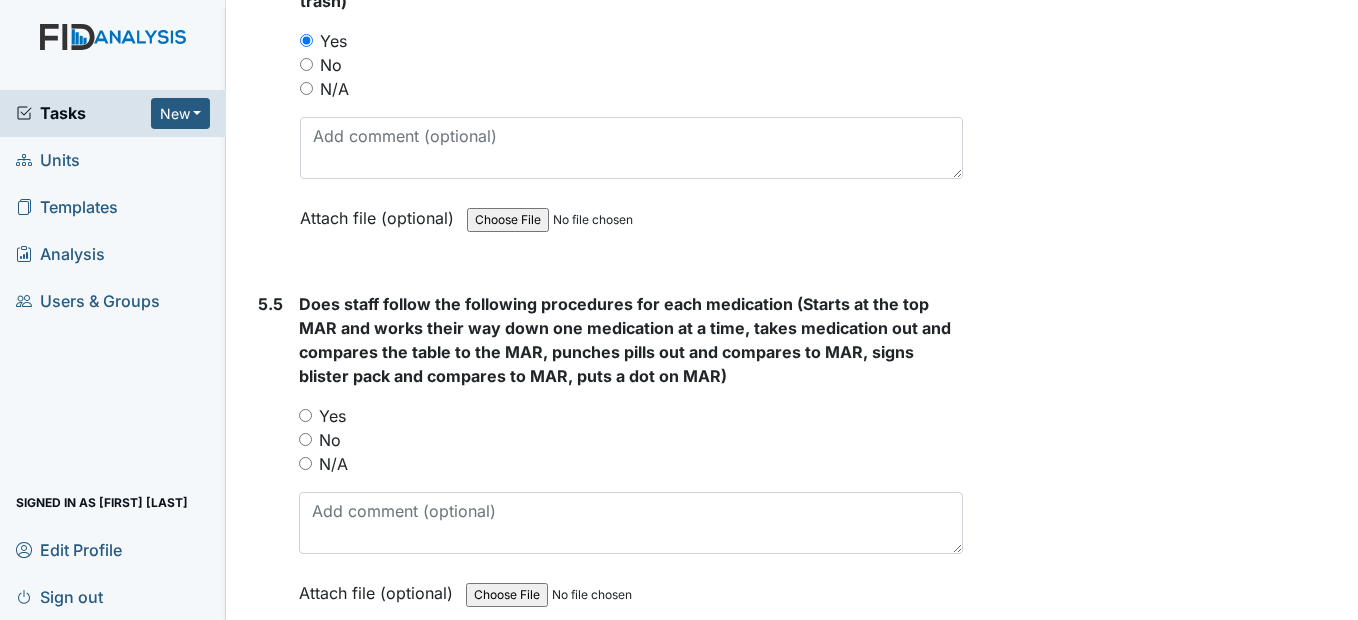 click on "Yes" at bounding box center (305, 415) 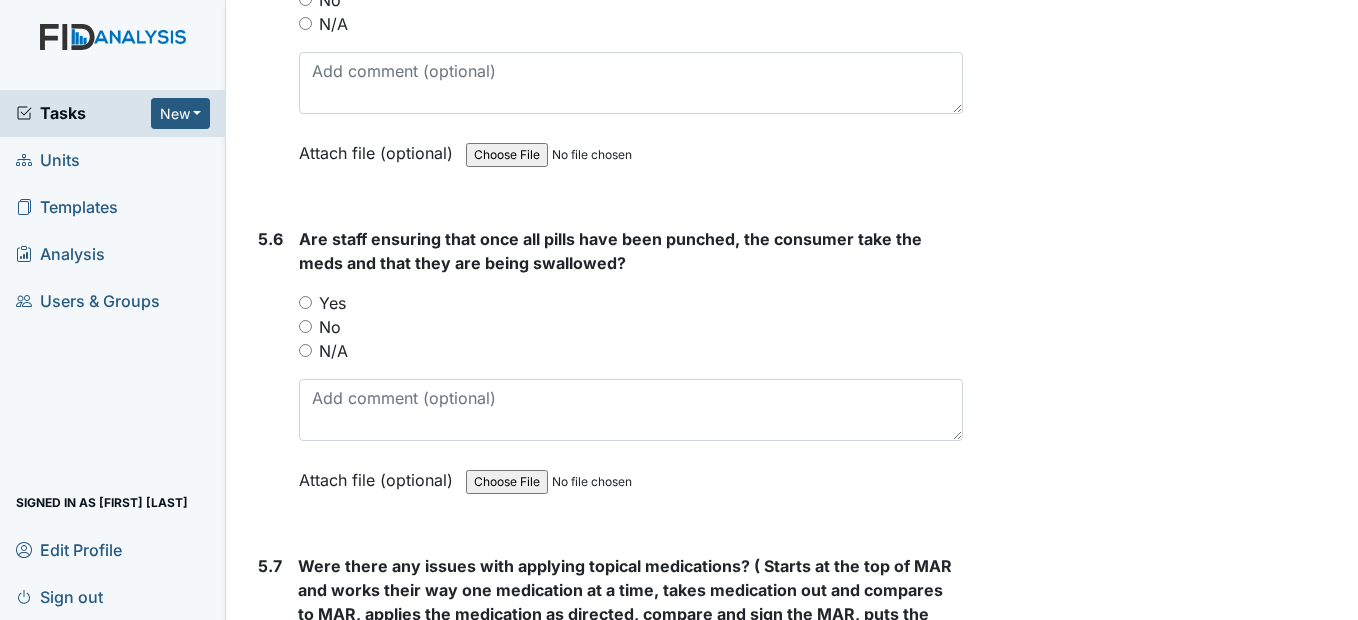 scroll, scrollTop: 10400, scrollLeft: 0, axis: vertical 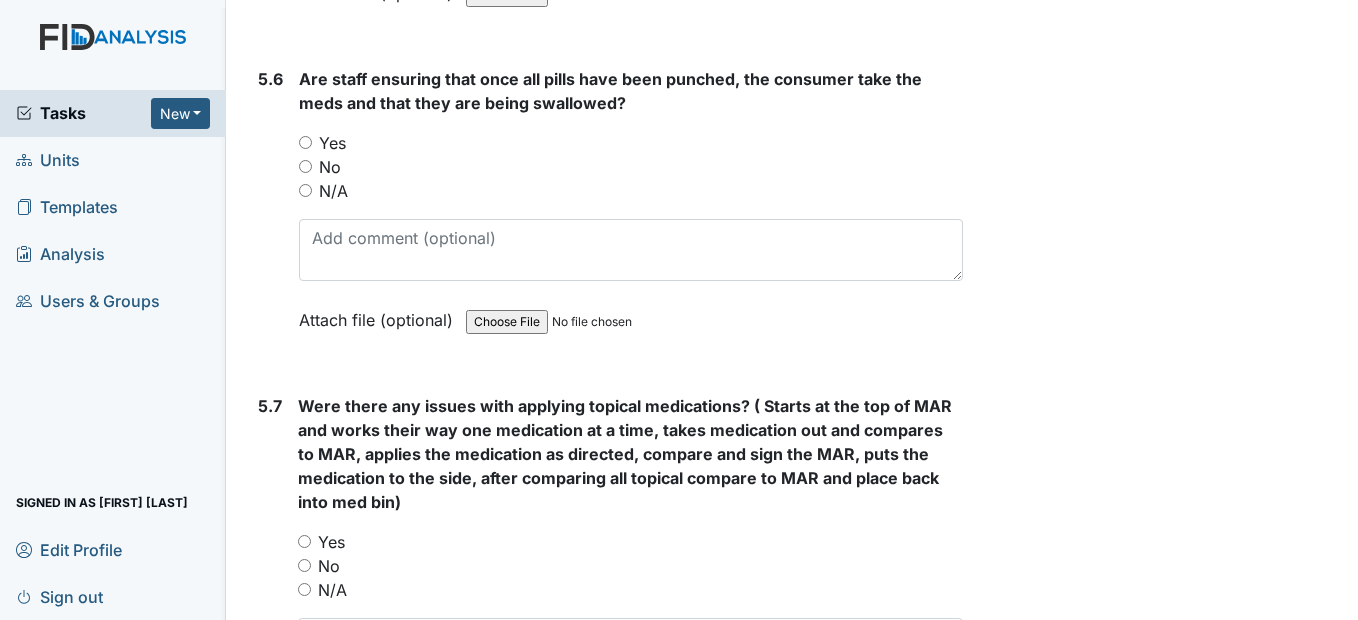click on "Yes" at bounding box center (305, 142) 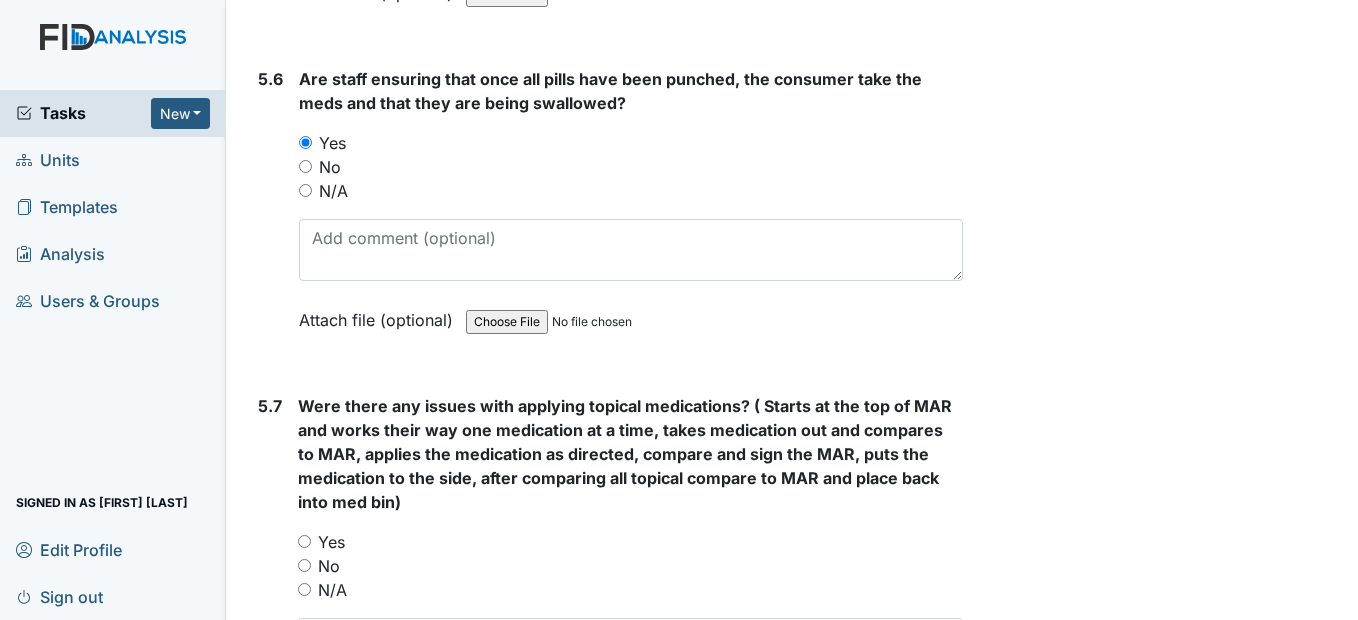 click on "No" at bounding box center (304, 565) 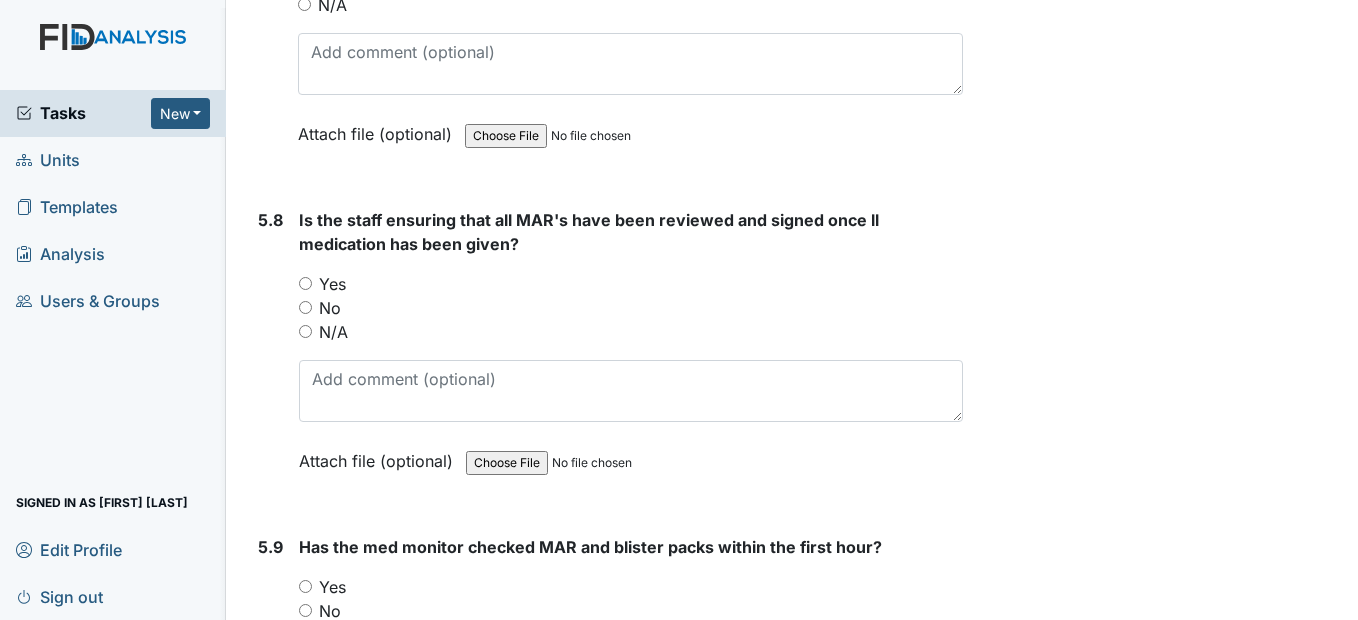 scroll, scrollTop: 11000, scrollLeft: 0, axis: vertical 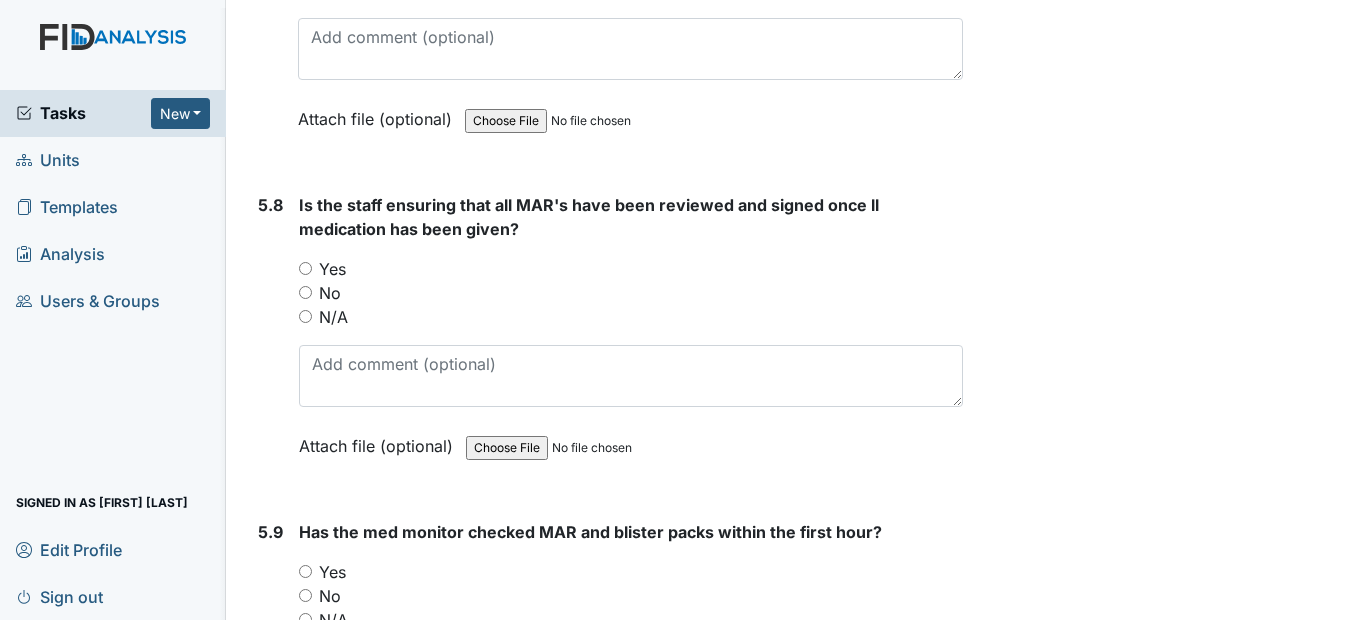 click on "Yes" at bounding box center [305, 268] 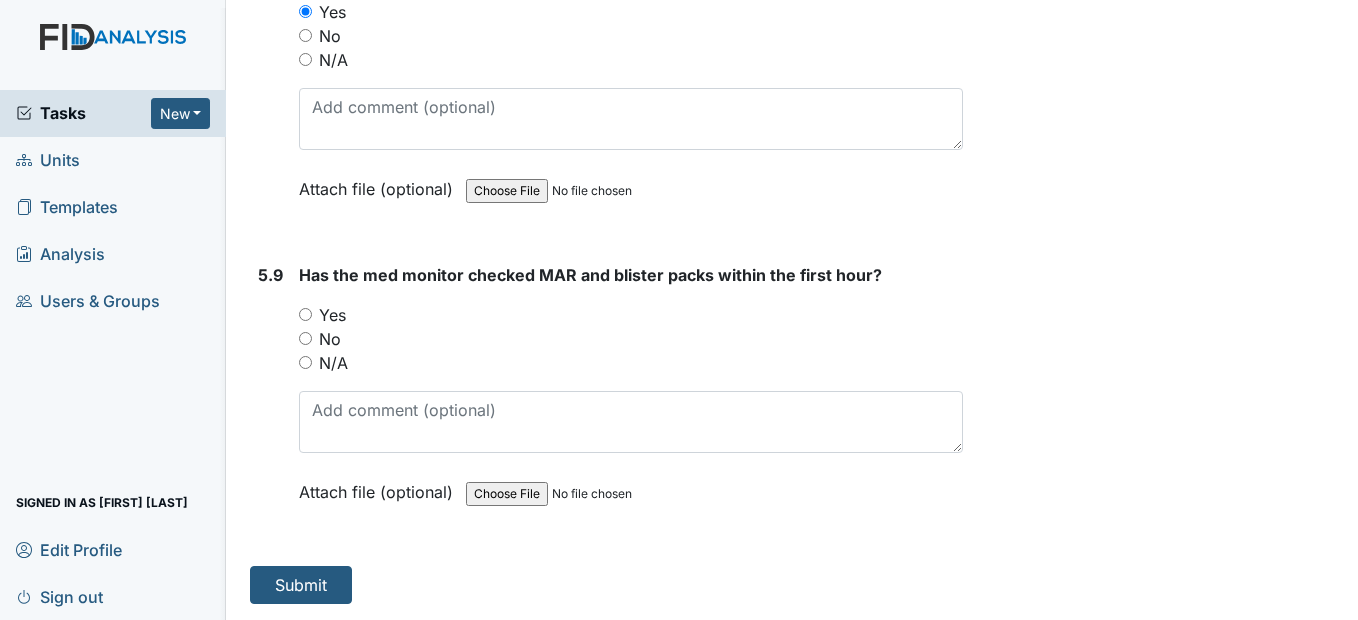 scroll, scrollTop: 11300, scrollLeft: 0, axis: vertical 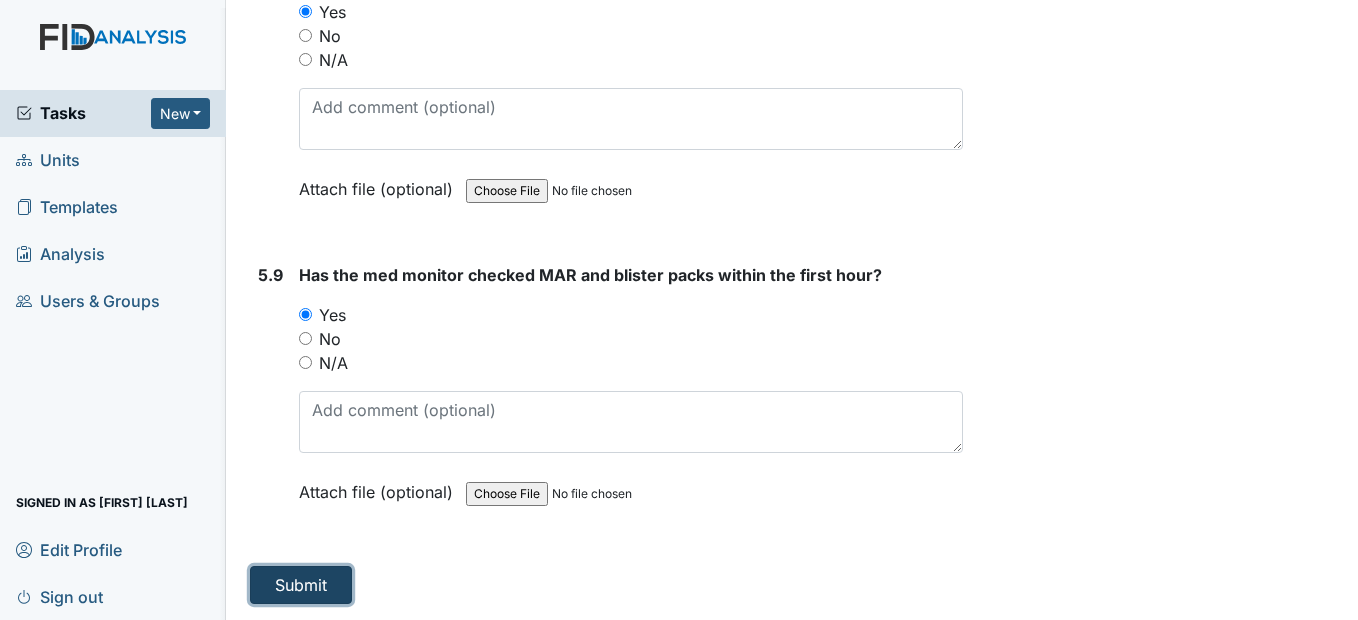 click on "Submit" at bounding box center (301, 585) 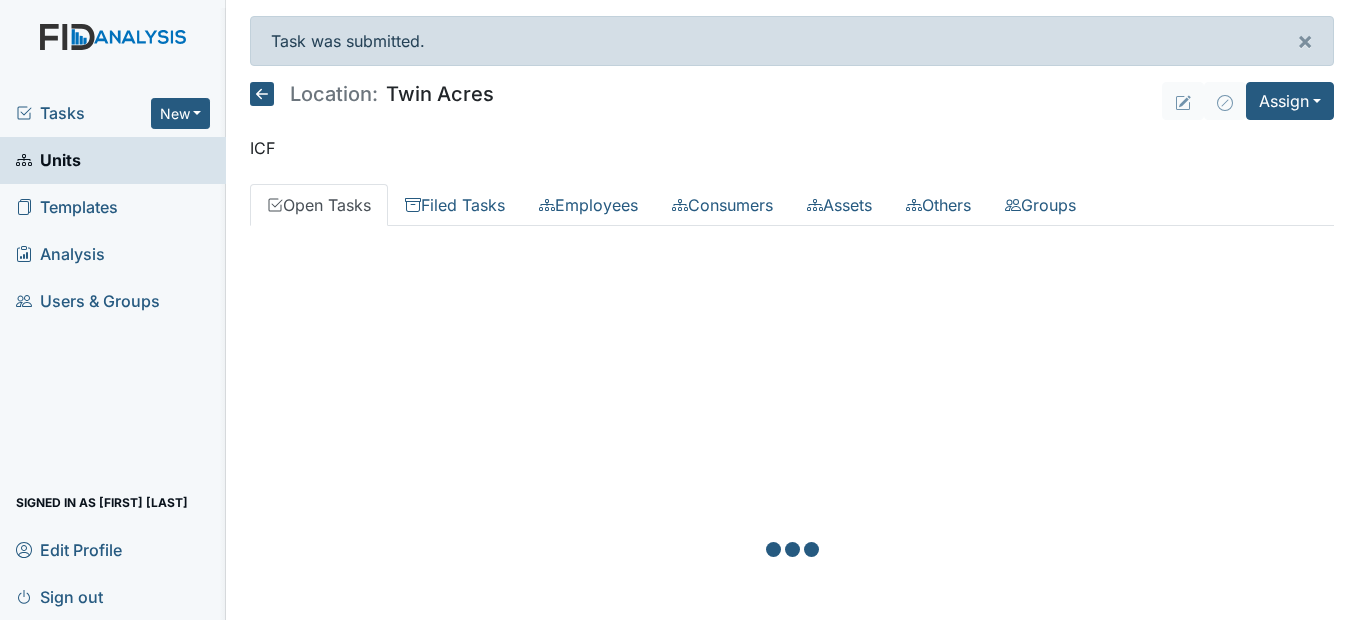 scroll, scrollTop: 0, scrollLeft: 0, axis: both 